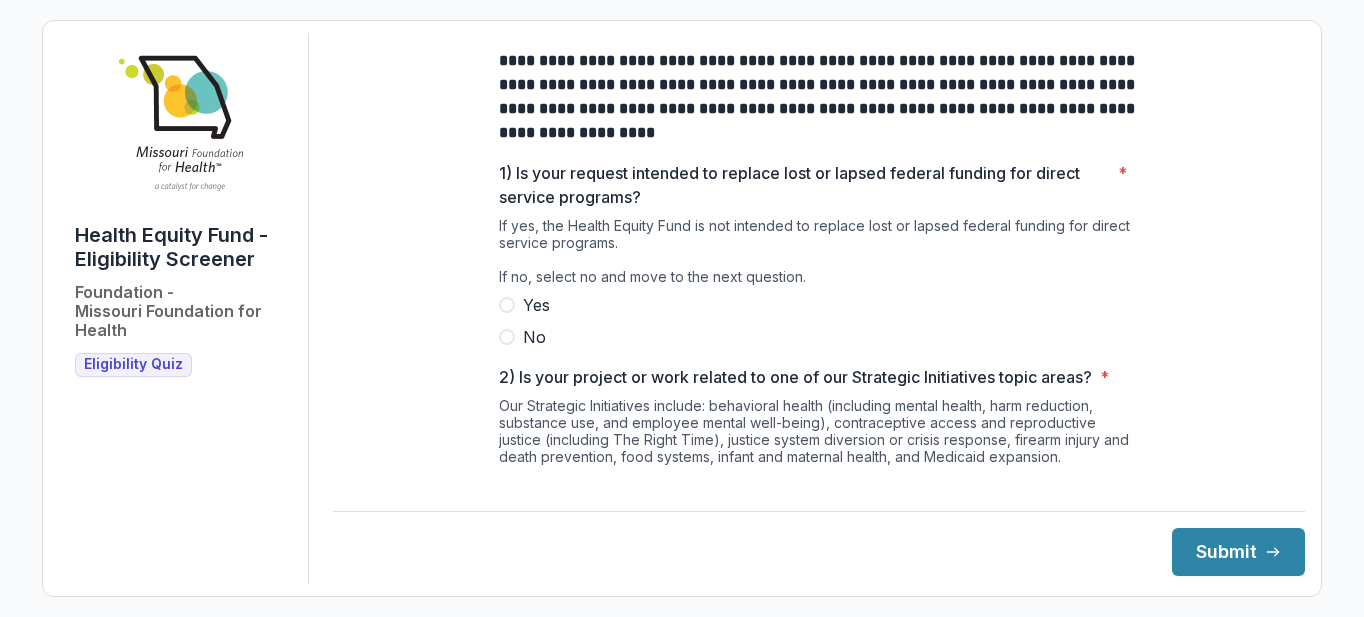 scroll, scrollTop: 0, scrollLeft: 0, axis: both 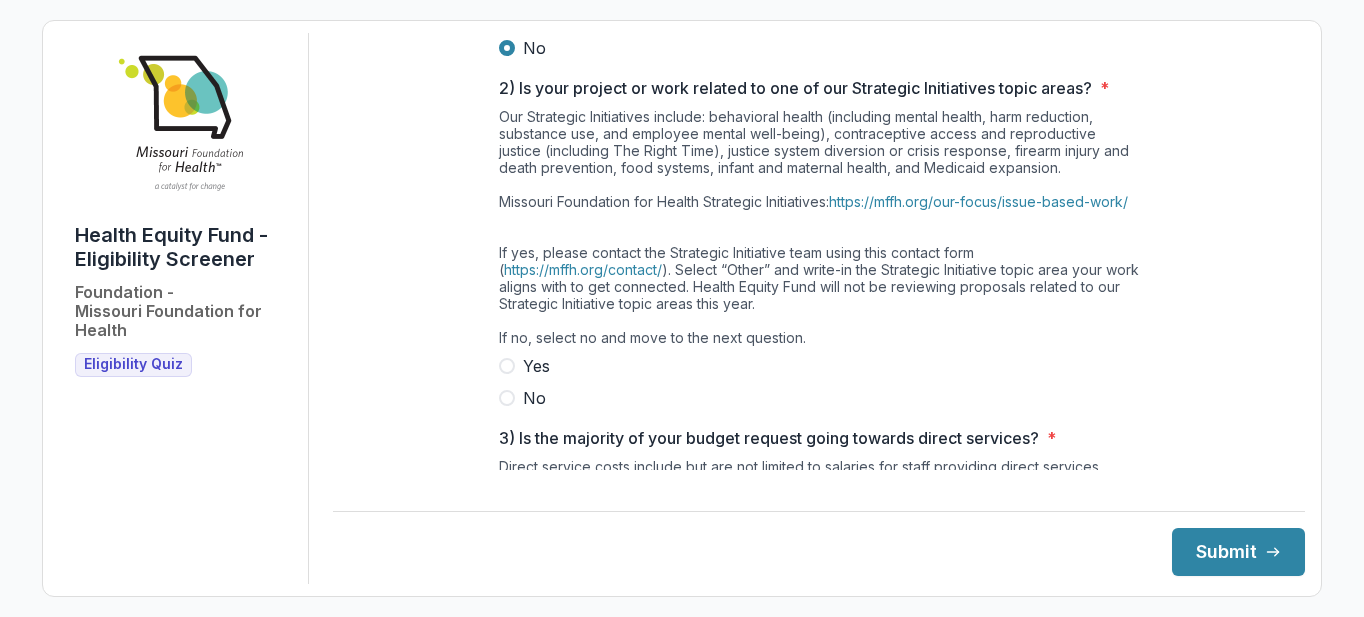 click at bounding box center (507, 398) 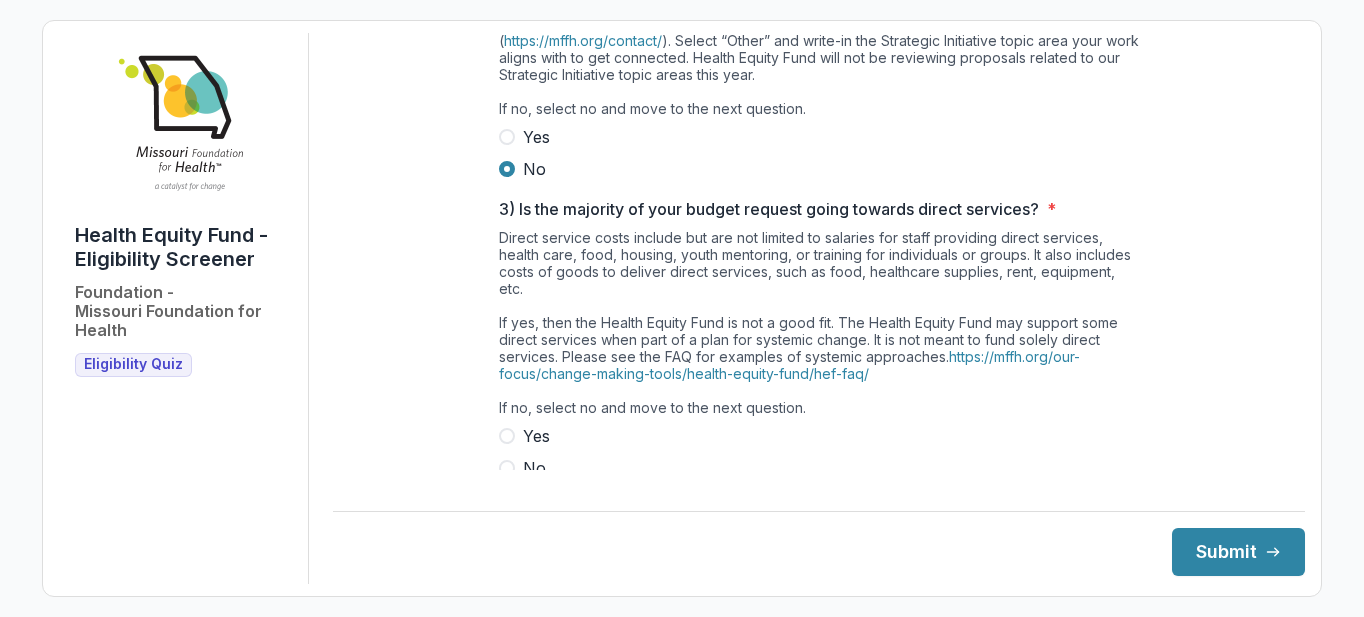 scroll, scrollTop: 519, scrollLeft: 0, axis: vertical 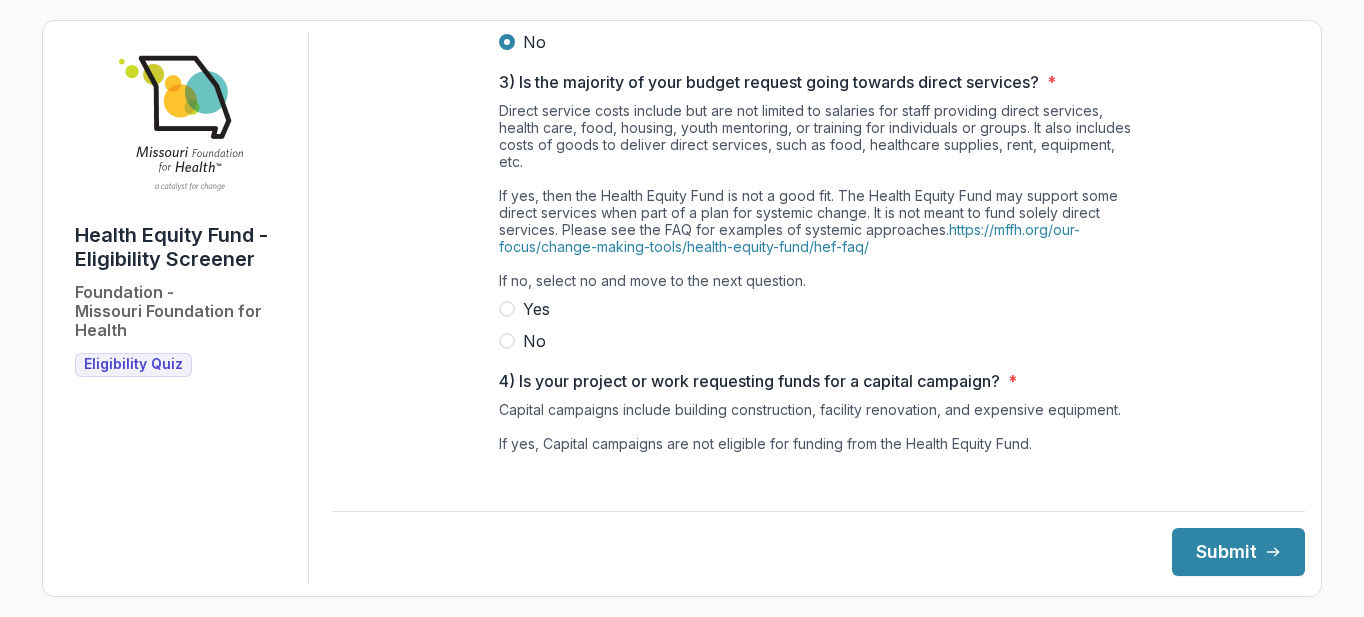click at bounding box center (507, 341) 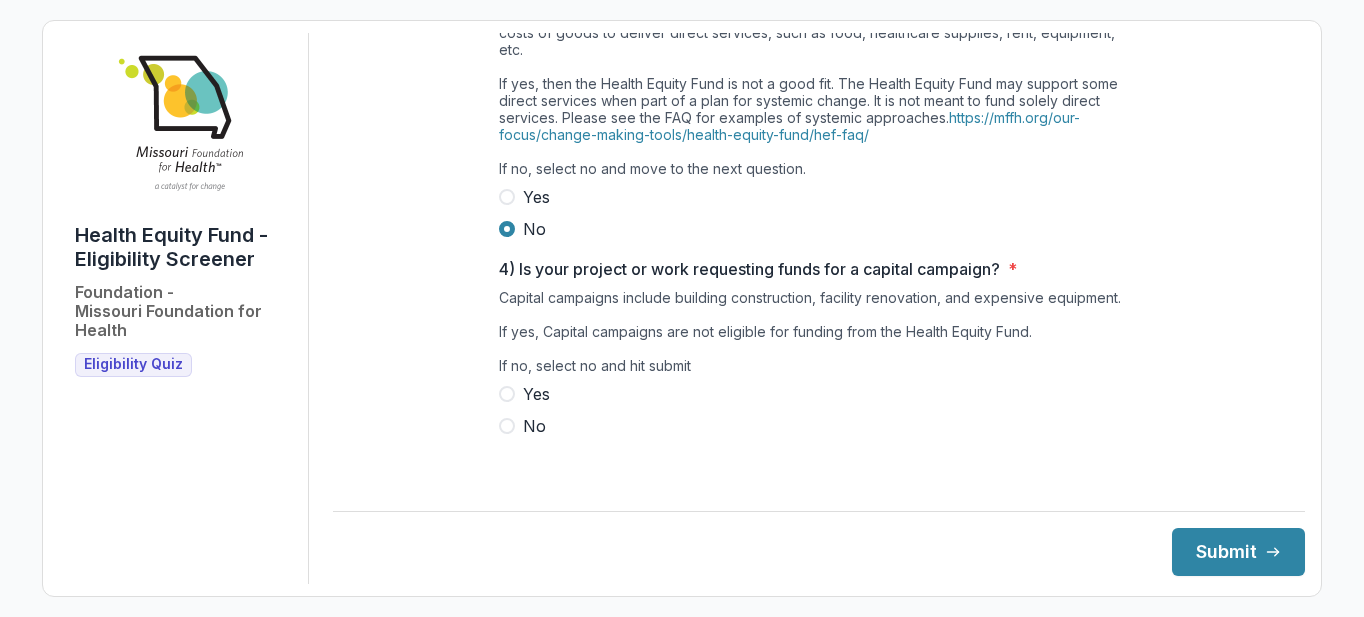 scroll, scrollTop: 774, scrollLeft: 0, axis: vertical 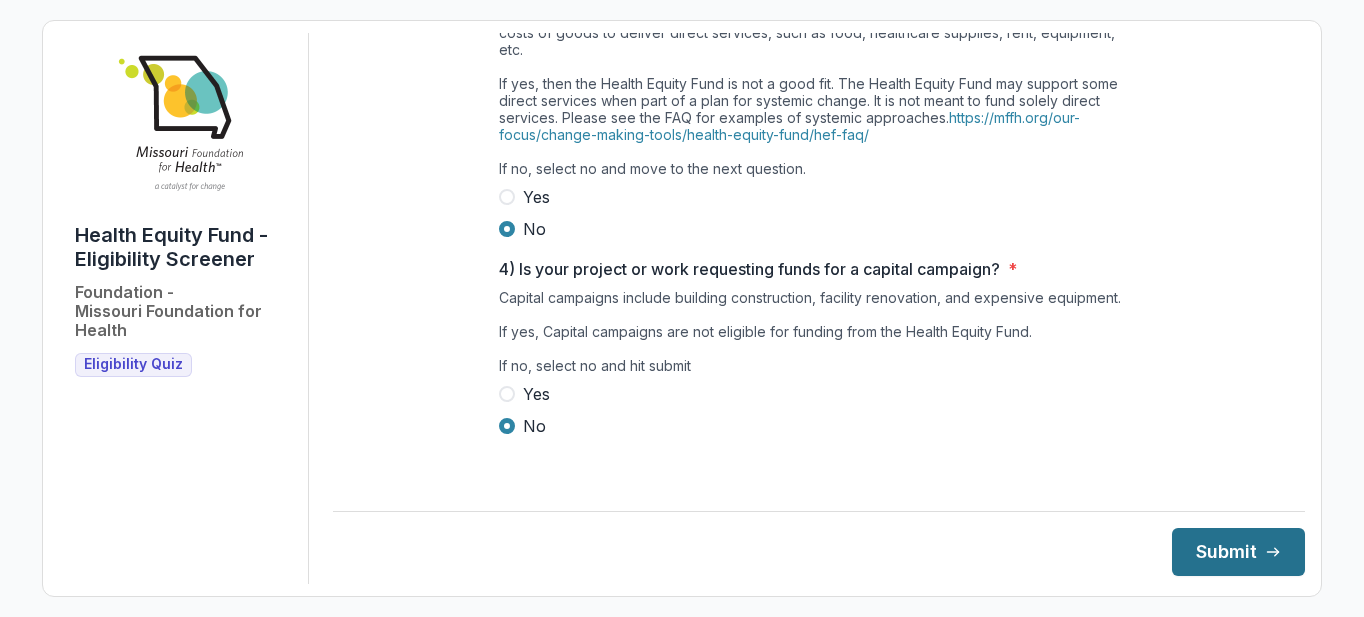 click on "Submit" at bounding box center (1238, 552) 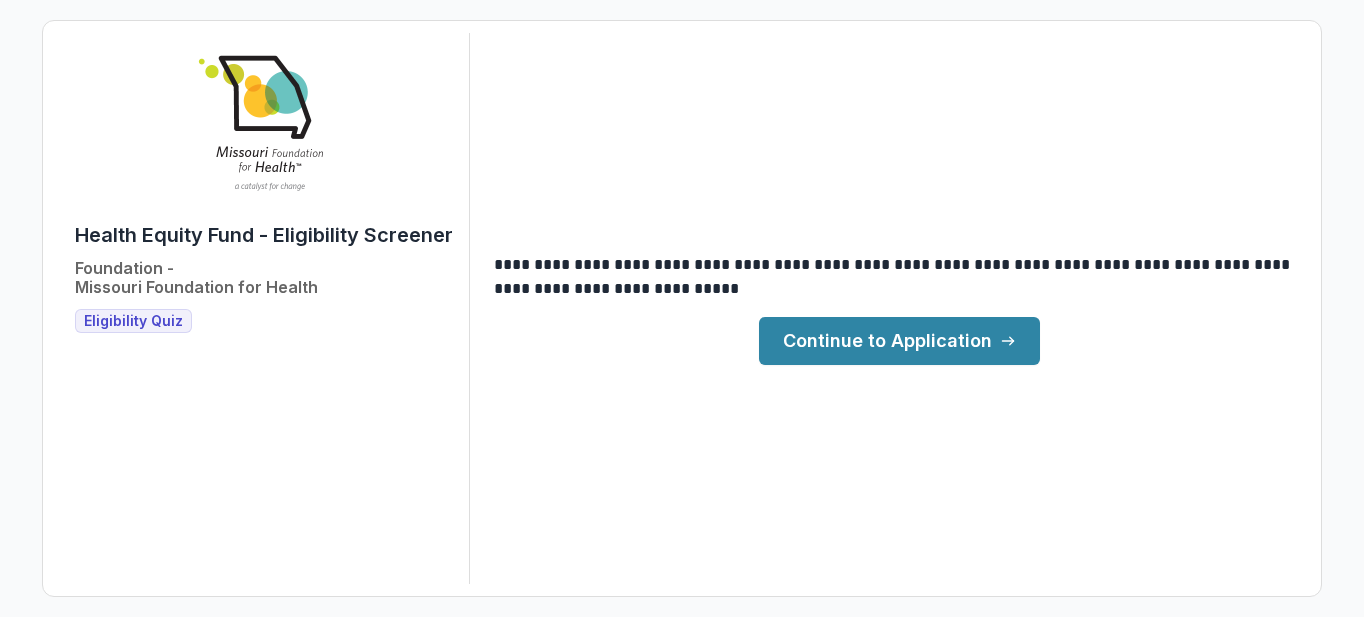click on "Continue to Application" at bounding box center [899, 341] 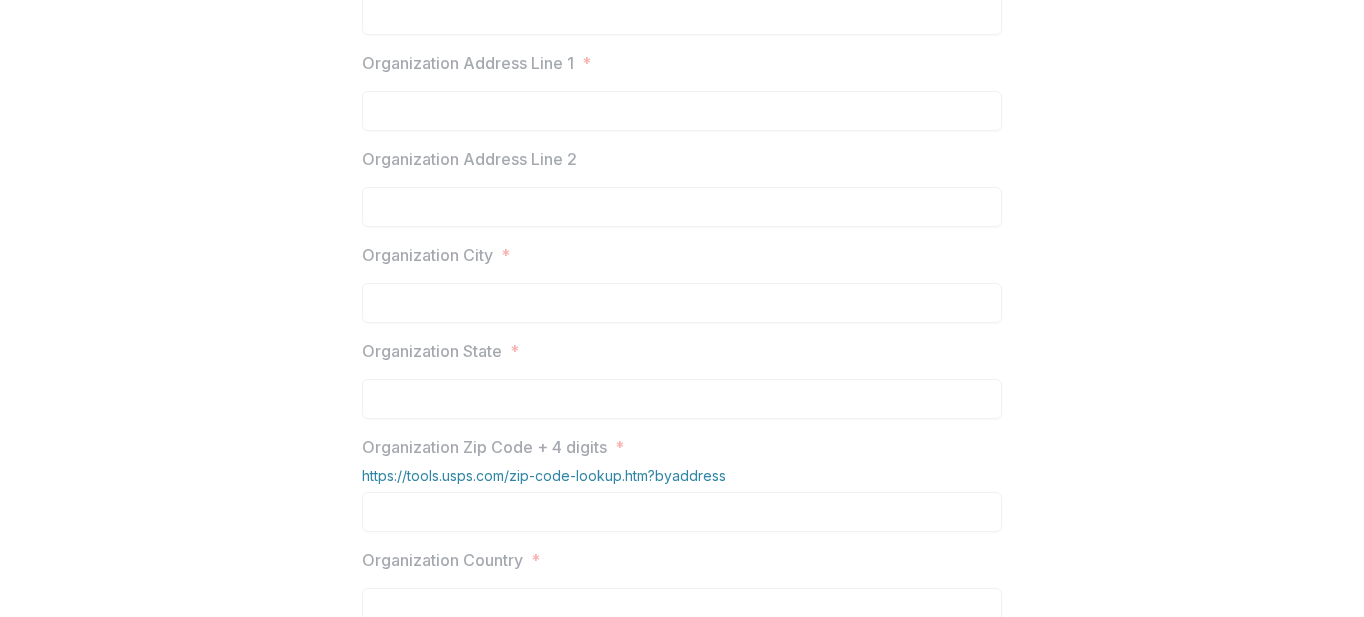 scroll, scrollTop: 1110, scrollLeft: 0, axis: vertical 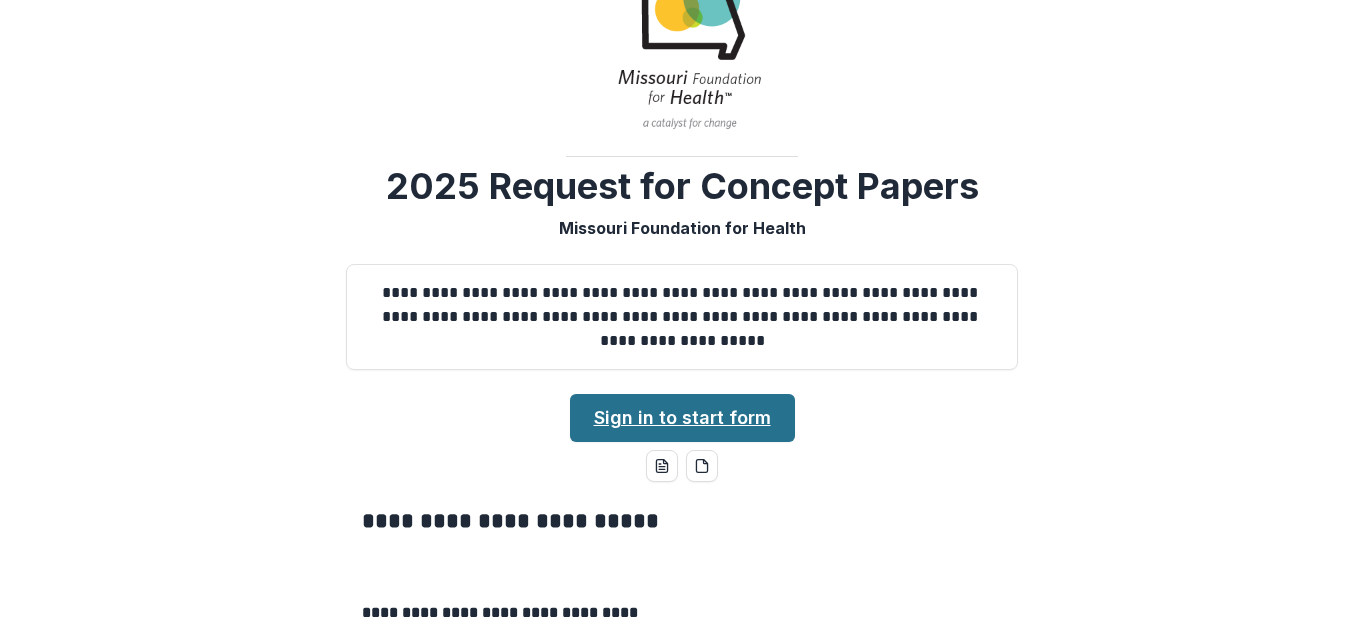 click on "Sign in to start form" at bounding box center (682, 418) 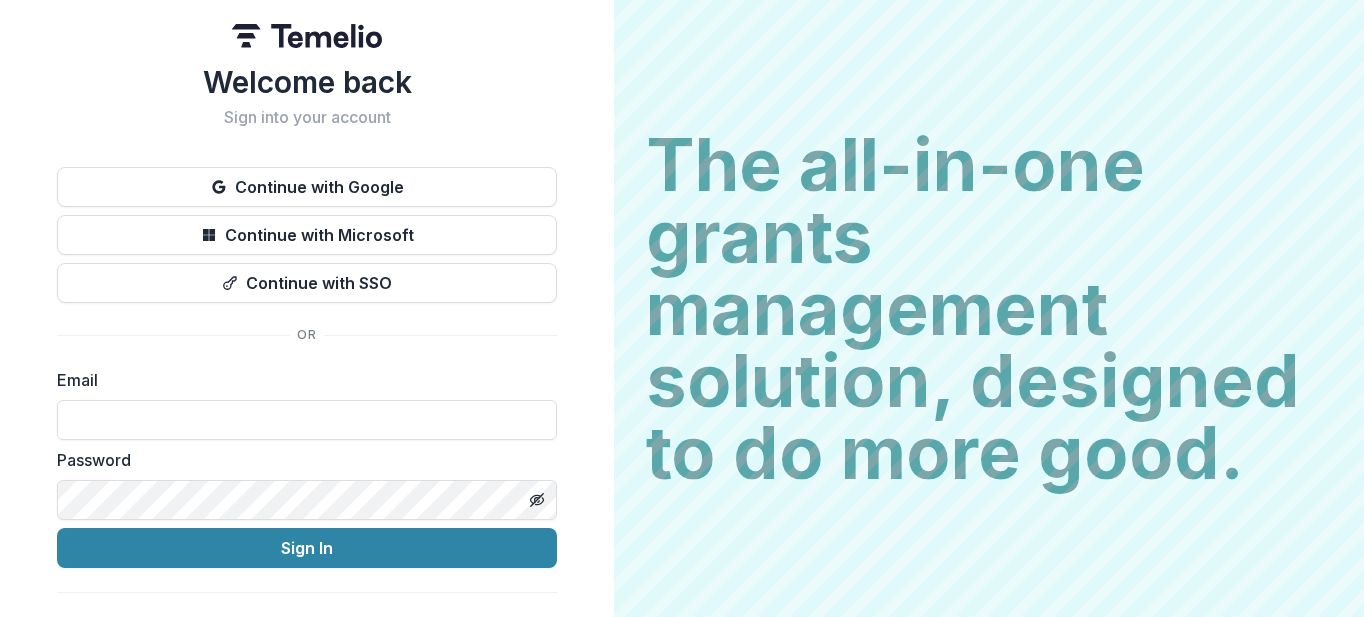 scroll, scrollTop: 0, scrollLeft: 0, axis: both 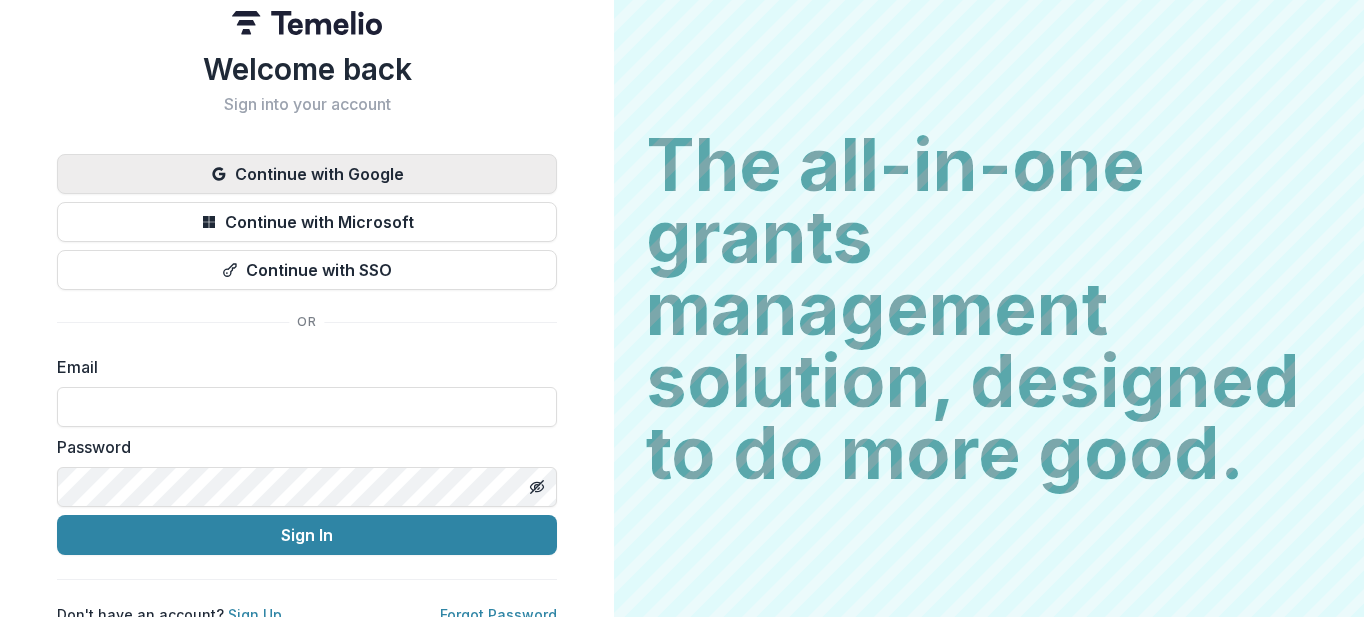 click on "Continue with Google" at bounding box center (307, 174) 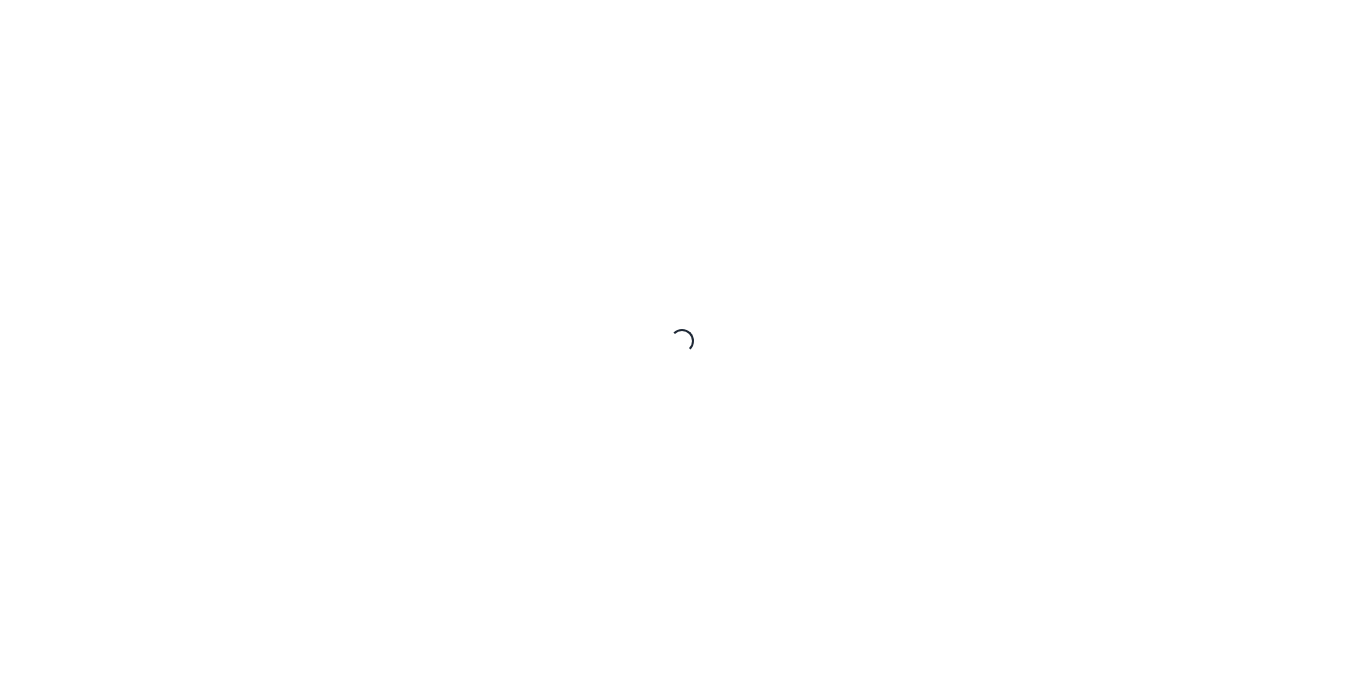 scroll, scrollTop: 0, scrollLeft: 0, axis: both 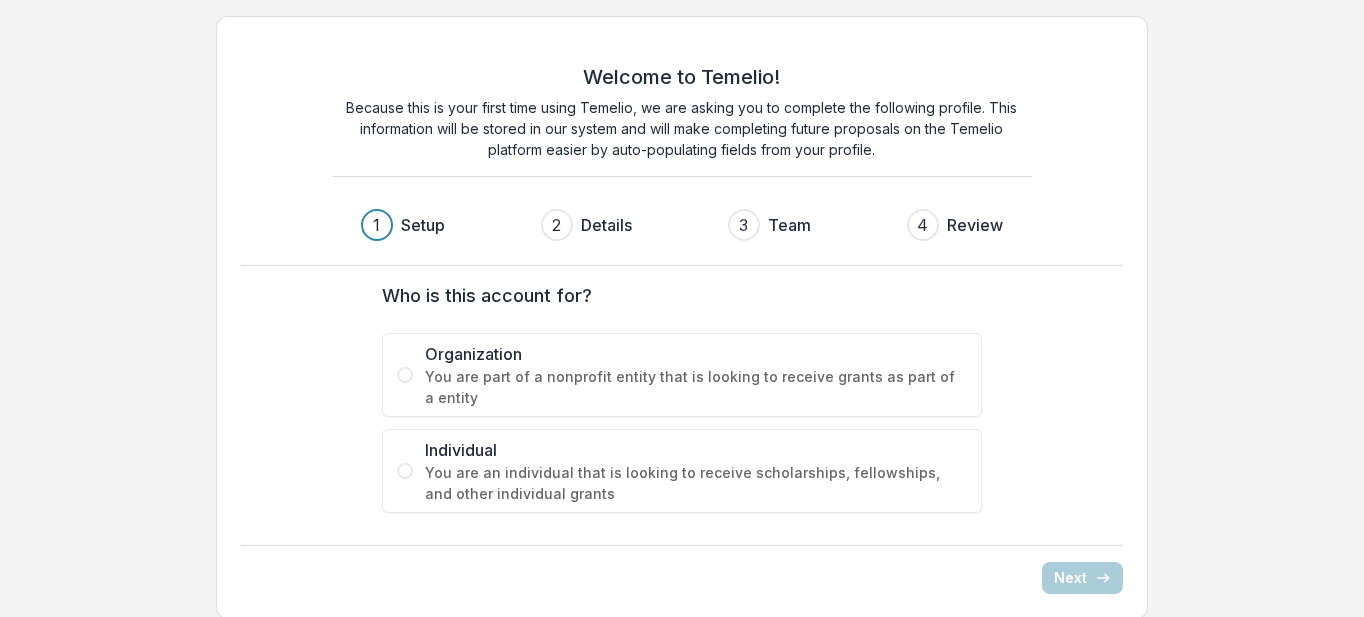 click at bounding box center [405, 375] 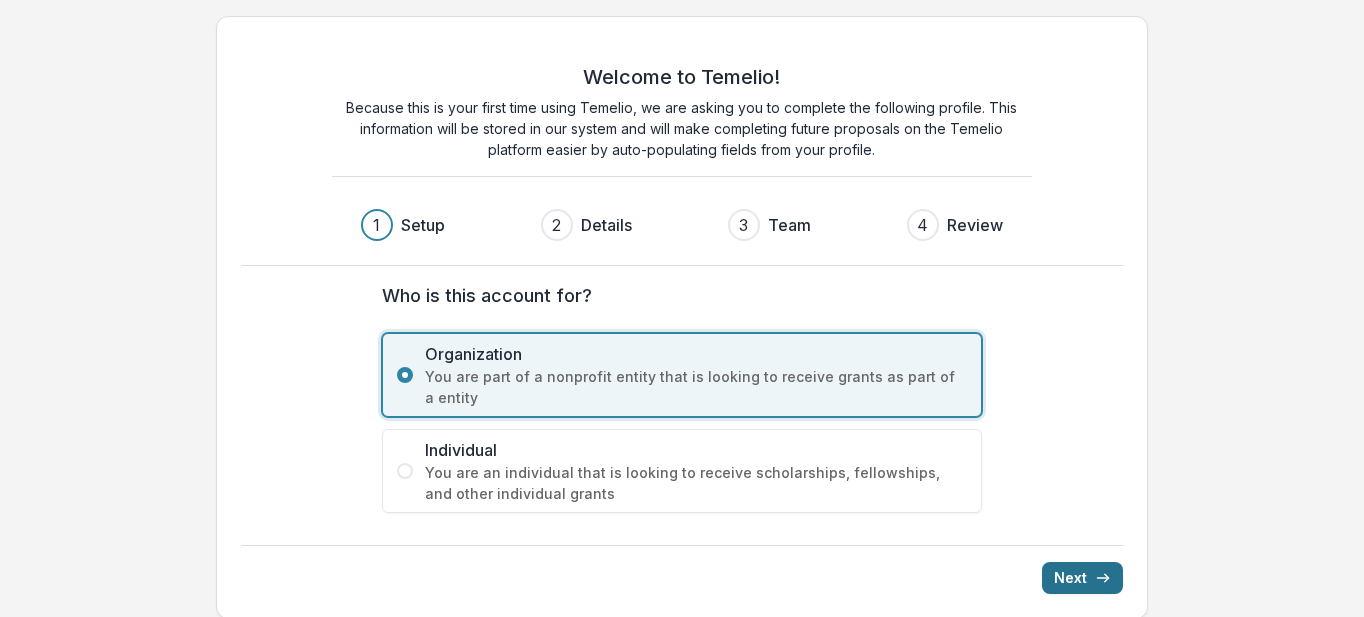 click on "Next" at bounding box center (1082, 578) 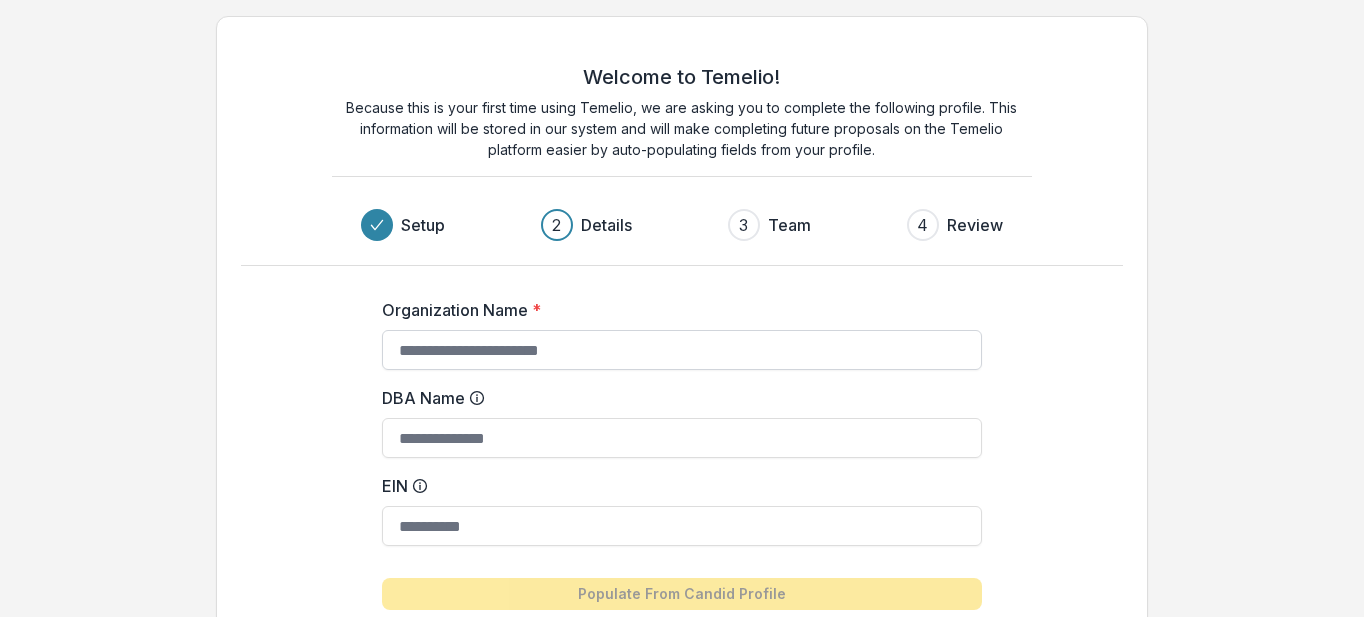 click on "Organization Name *" at bounding box center [682, 350] 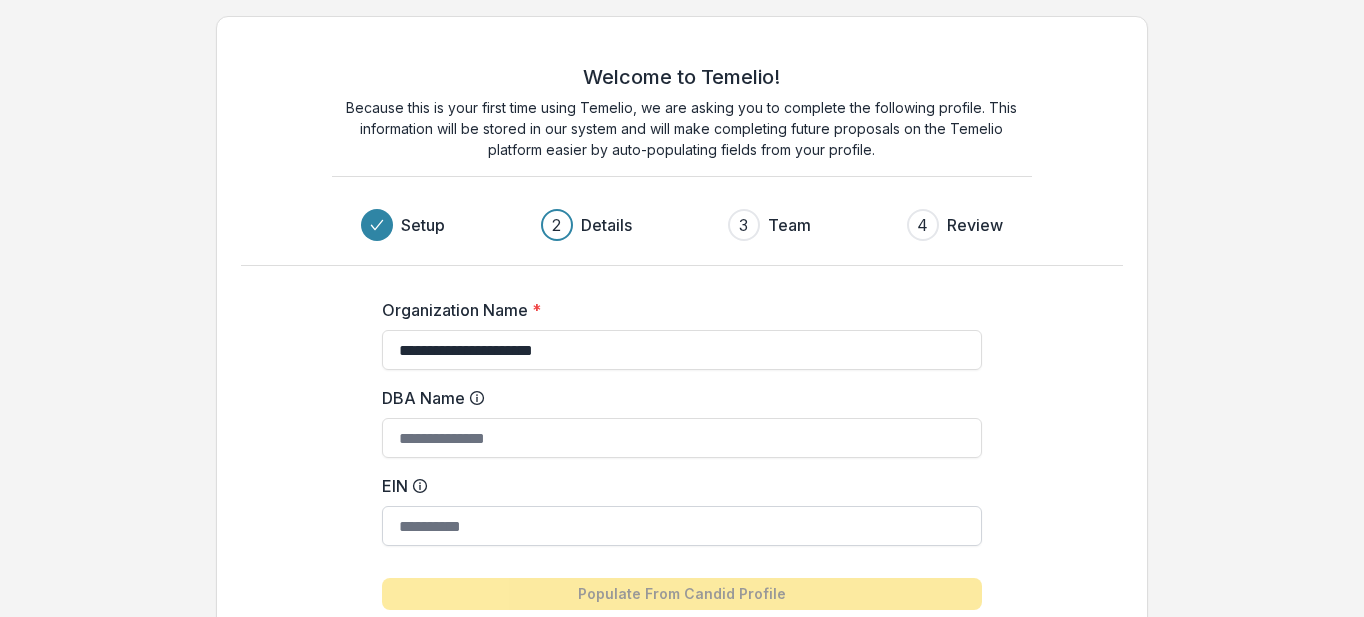 type on "**********" 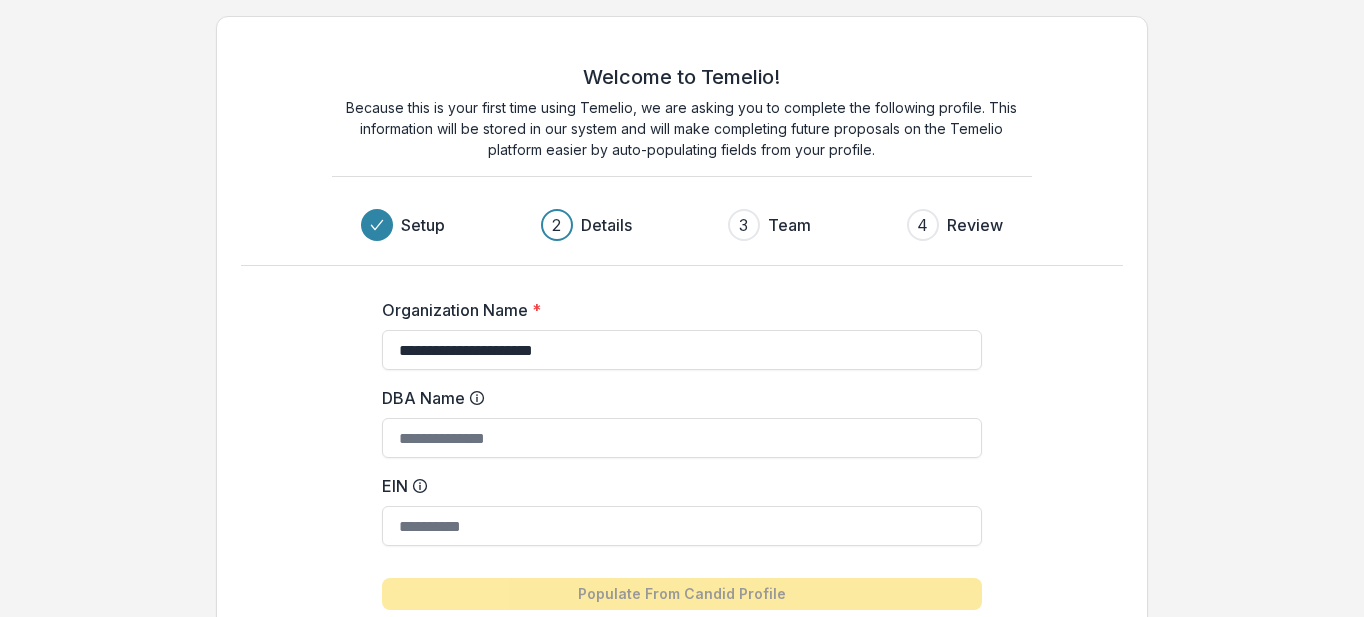 type on "**********" 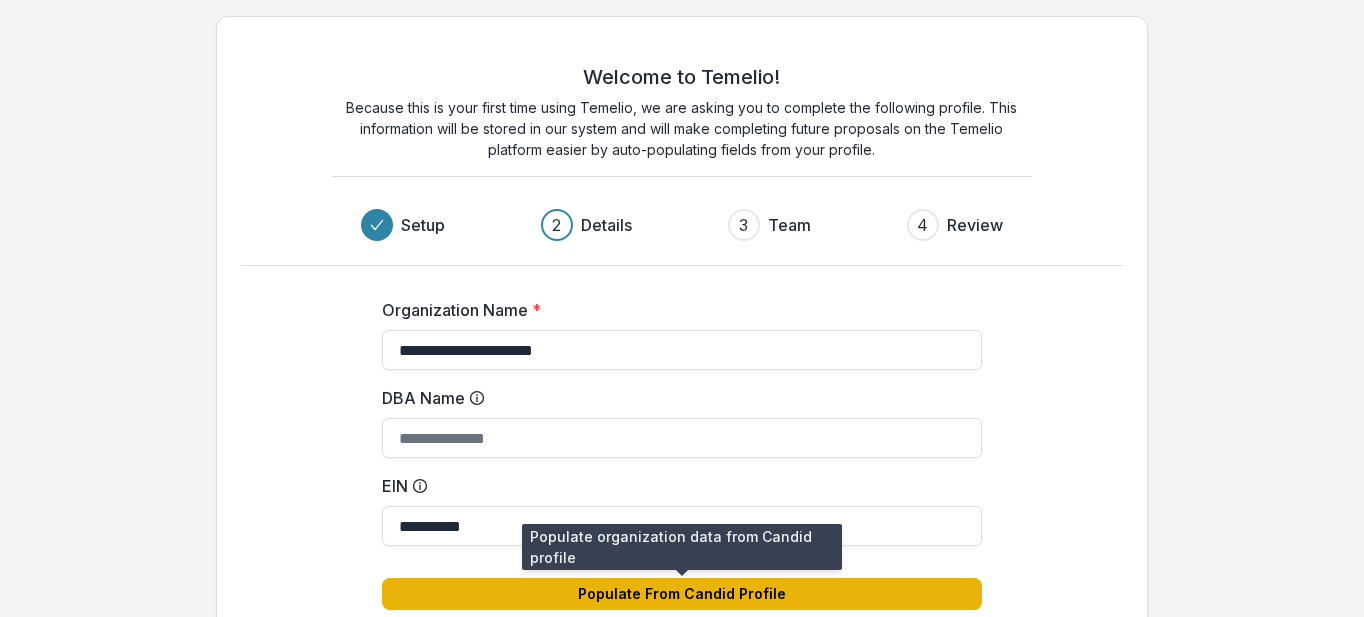 click on "Populate From Candid Profile" at bounding box center (682, 594) 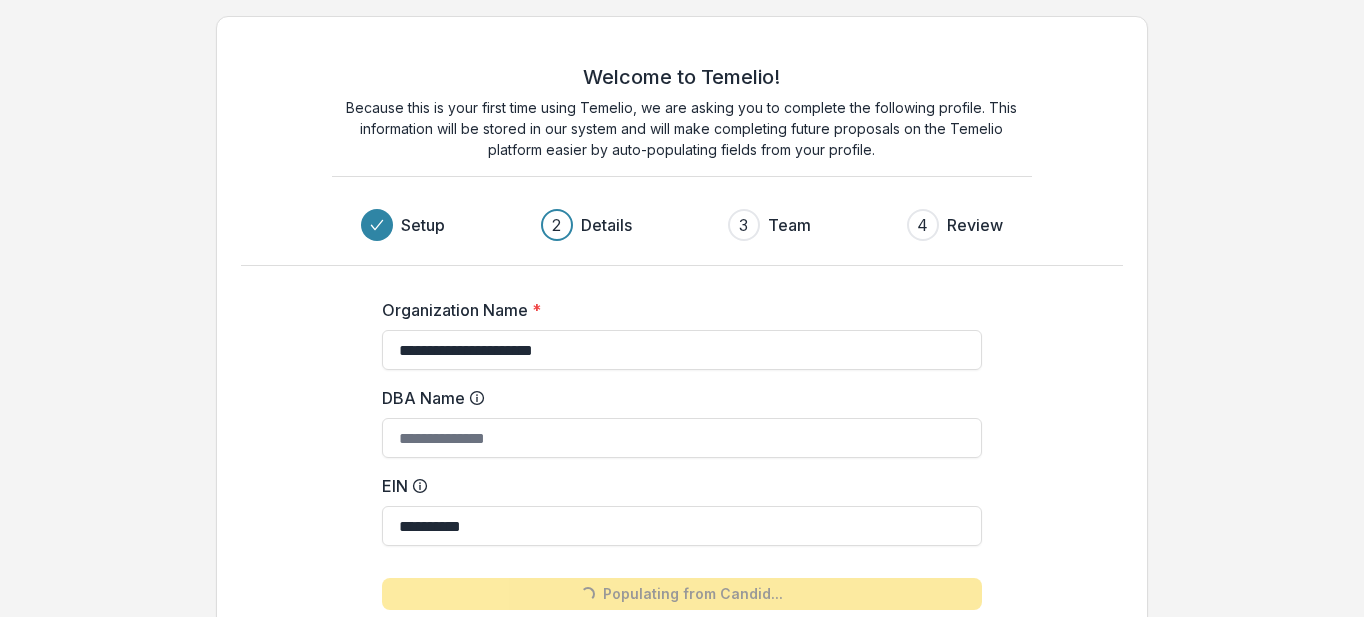 type on "**********" 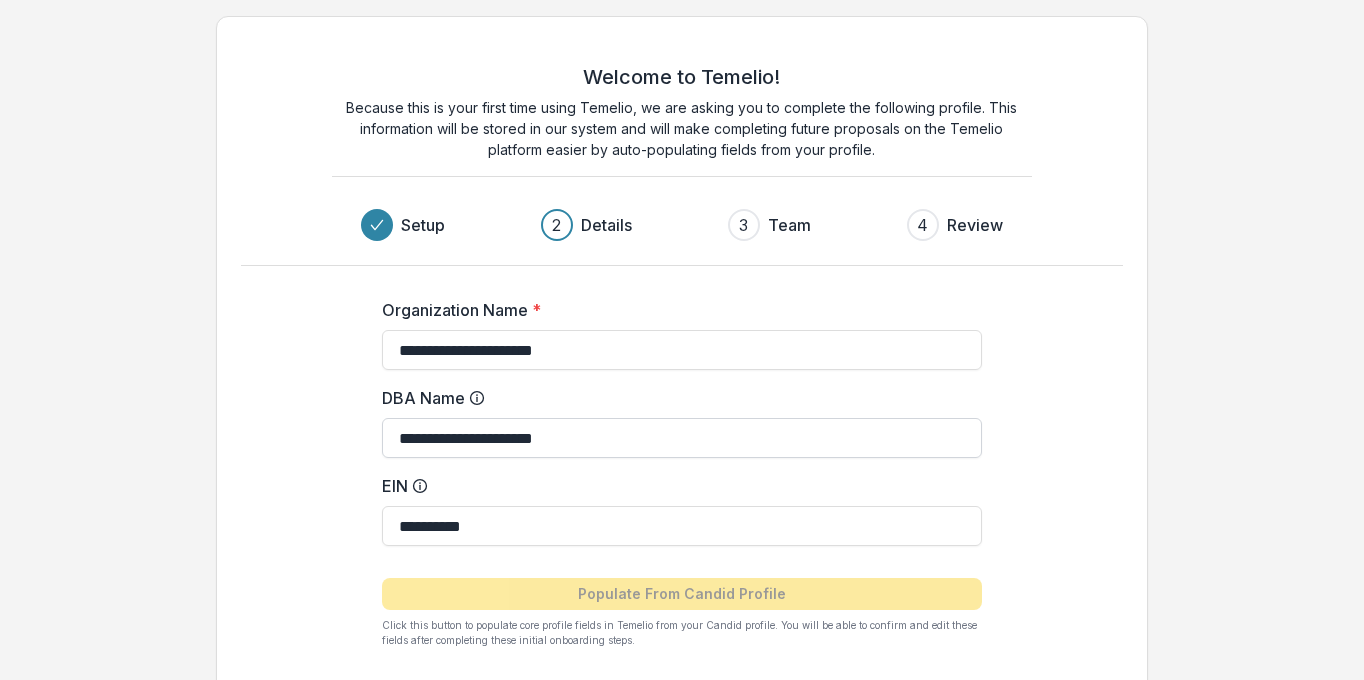 click on "**********" at bounding box center [682, 438] 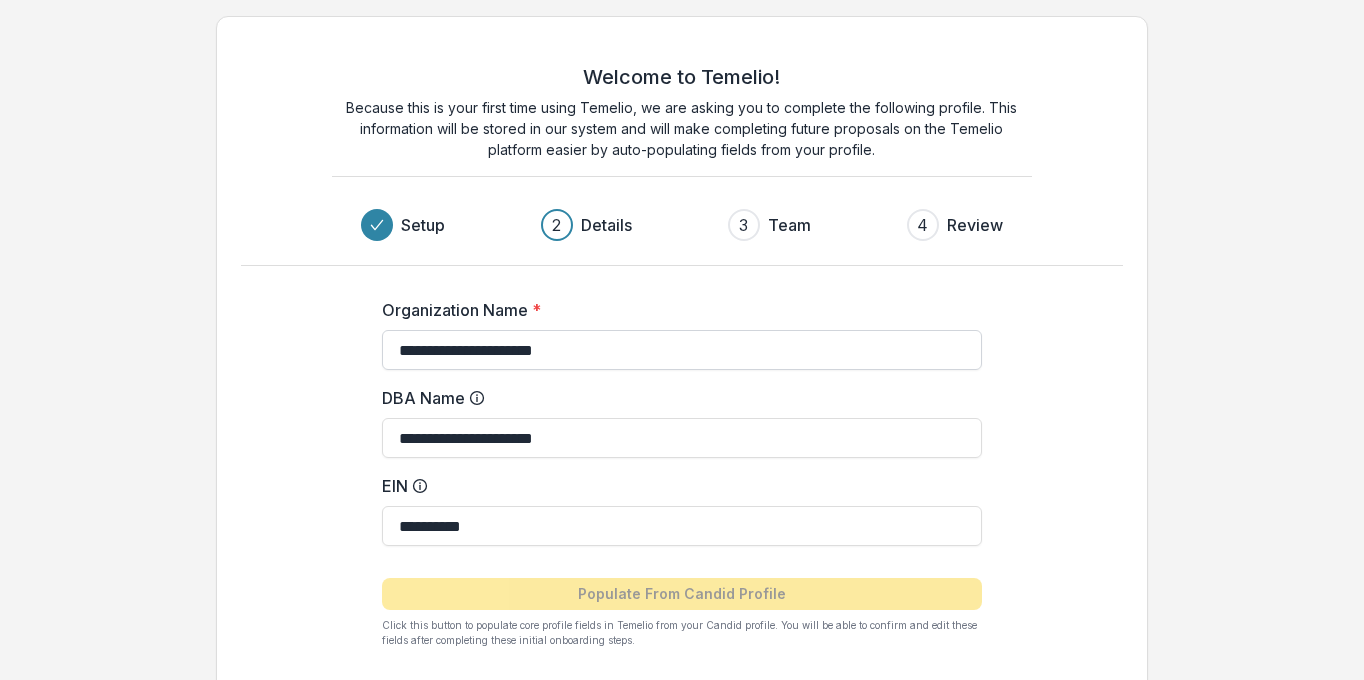 click on "**********" at bounding box center (682, 350) 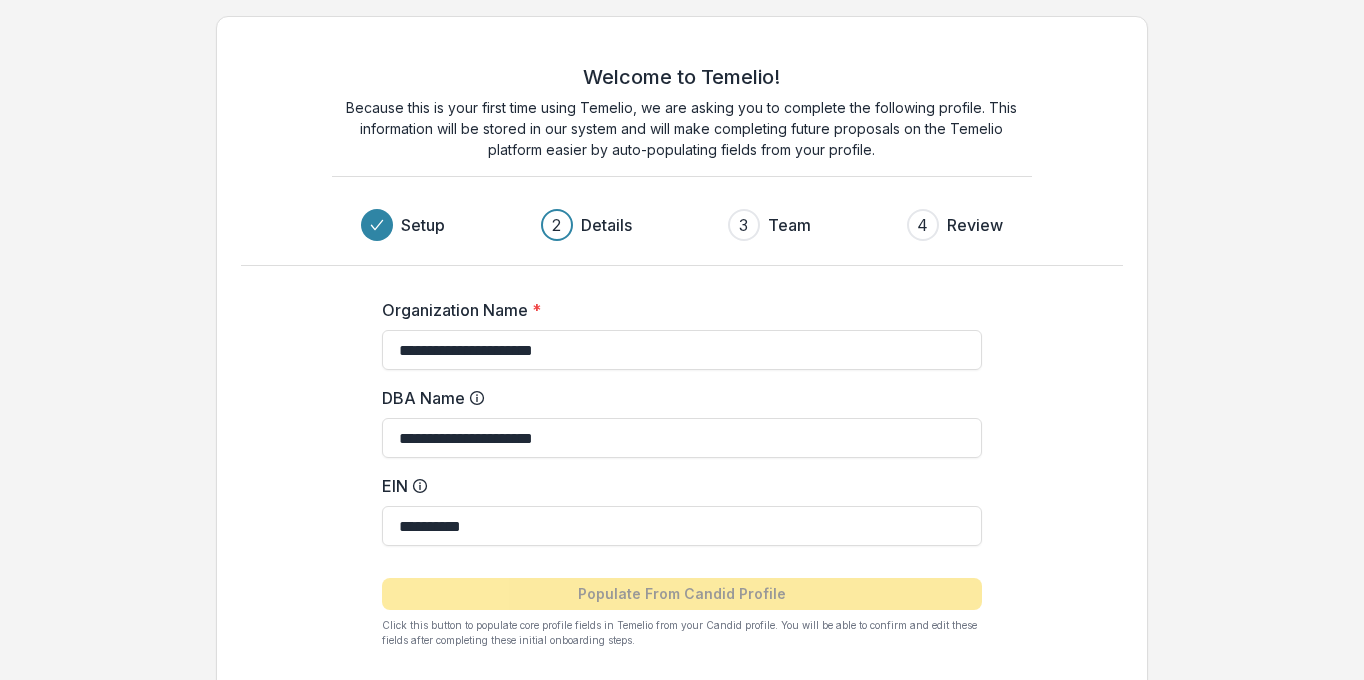 drag, startPoint x: 617, startPoint y: 451, endPoint x: 292, endPoint y: 417, distance: 326.77362 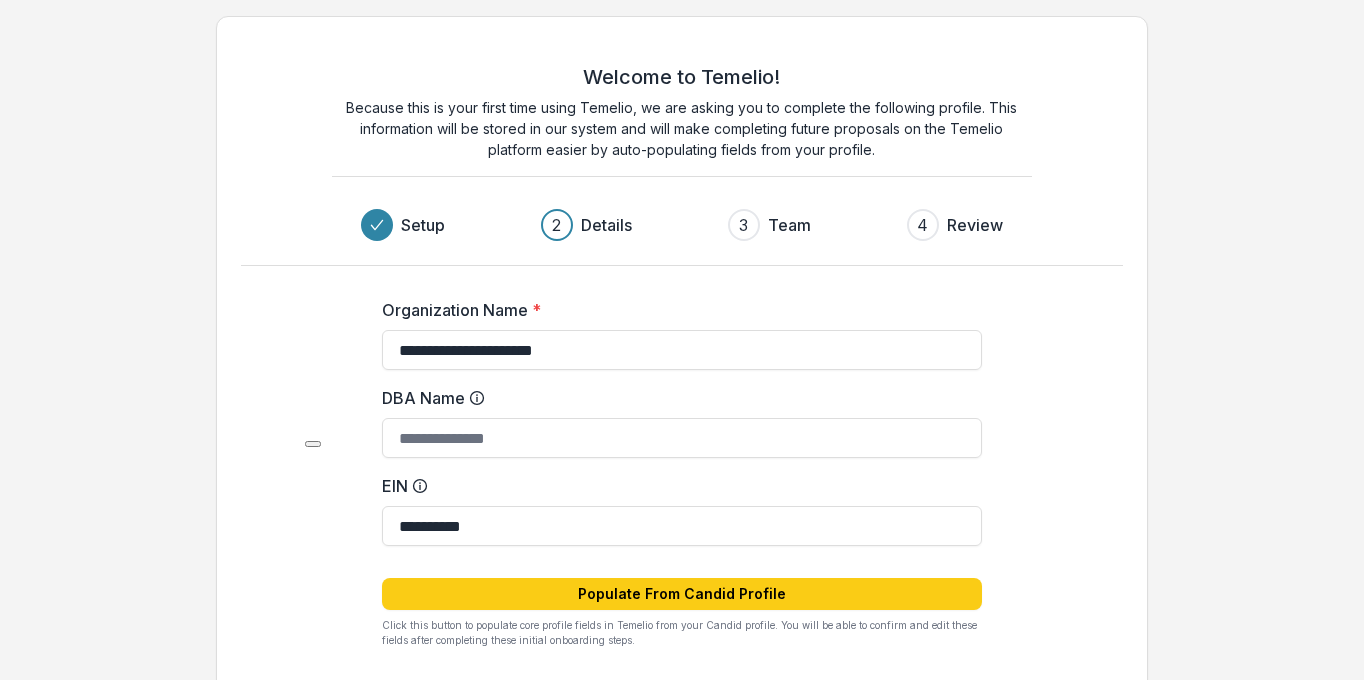 click on "**********" at bounding box center [682, 385] 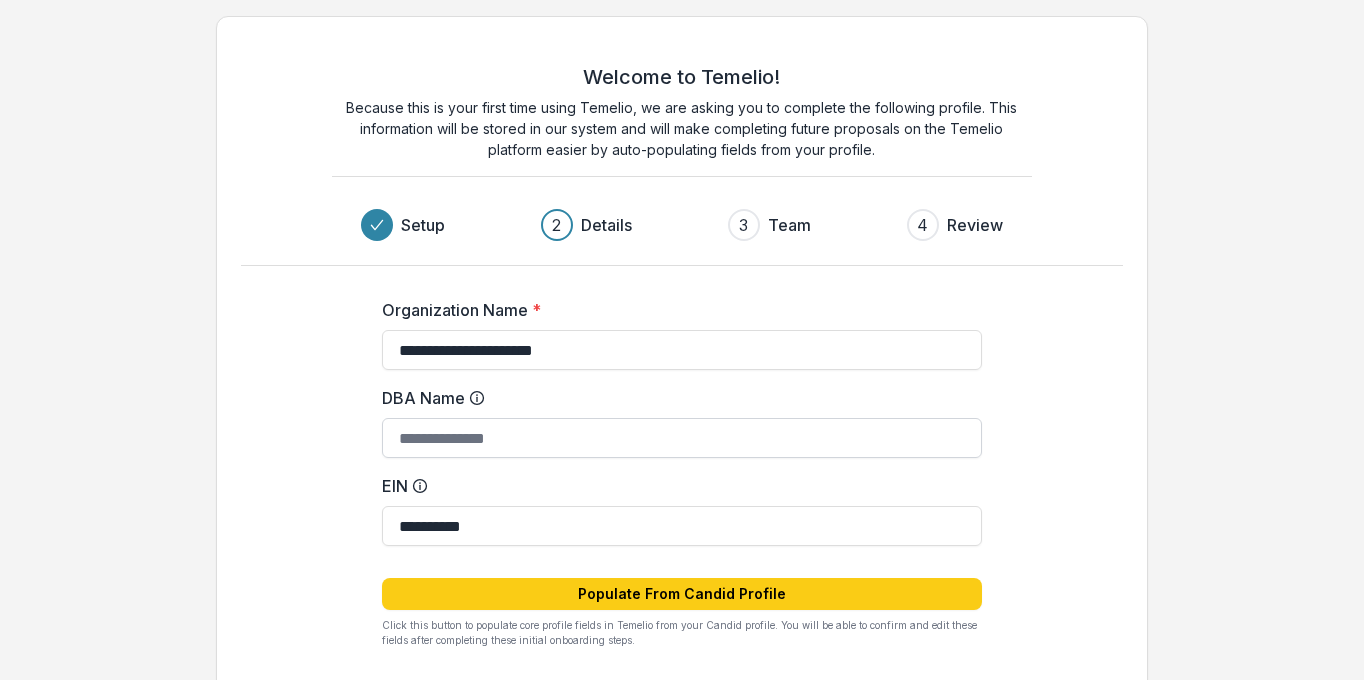 click on "DBA Name" at bounding box center (682, 438) 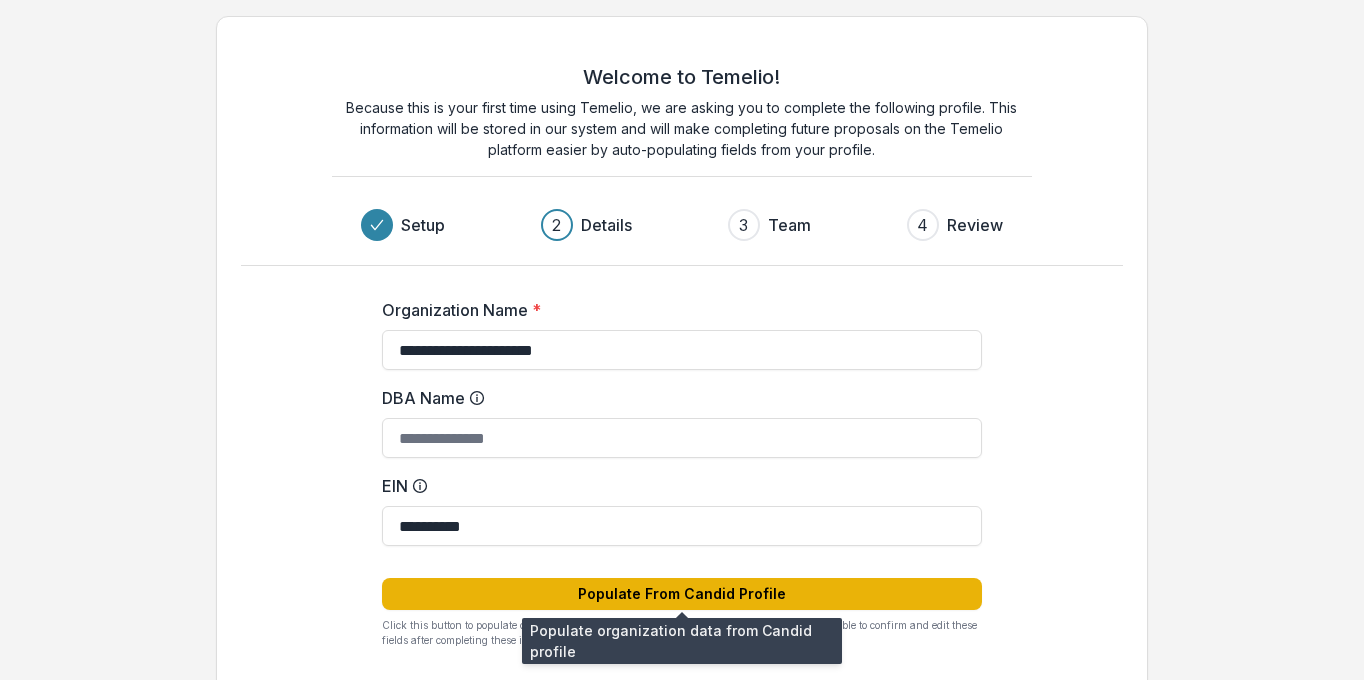 click on "Populate From Candid Profile" at bounding box center [682, 594] 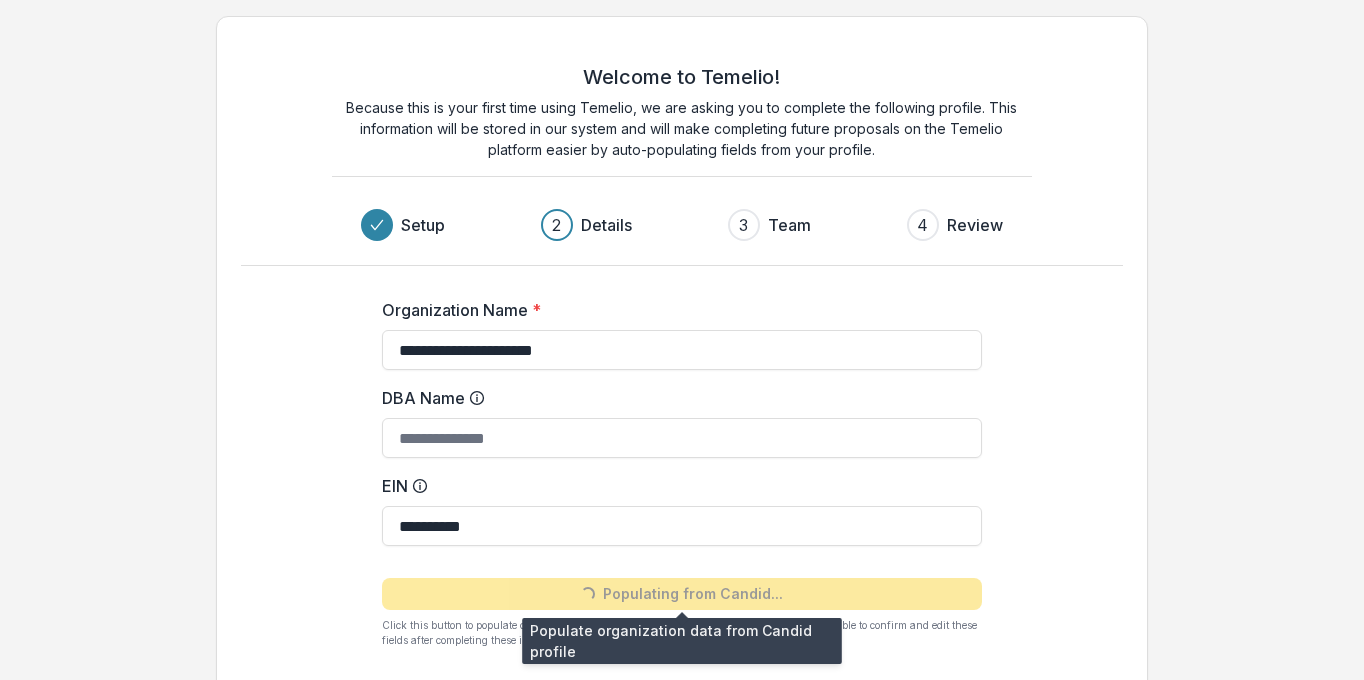 type on "**********" 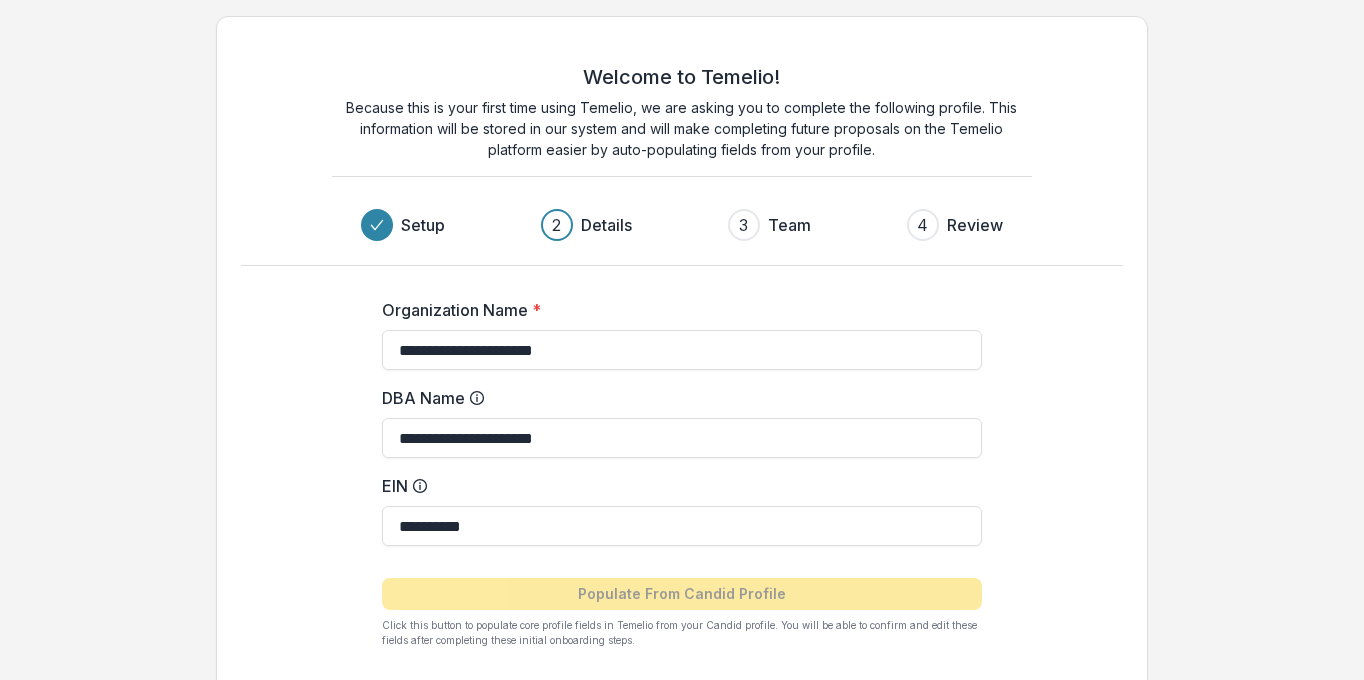 click on "Details" at bounding box center [606, 225] 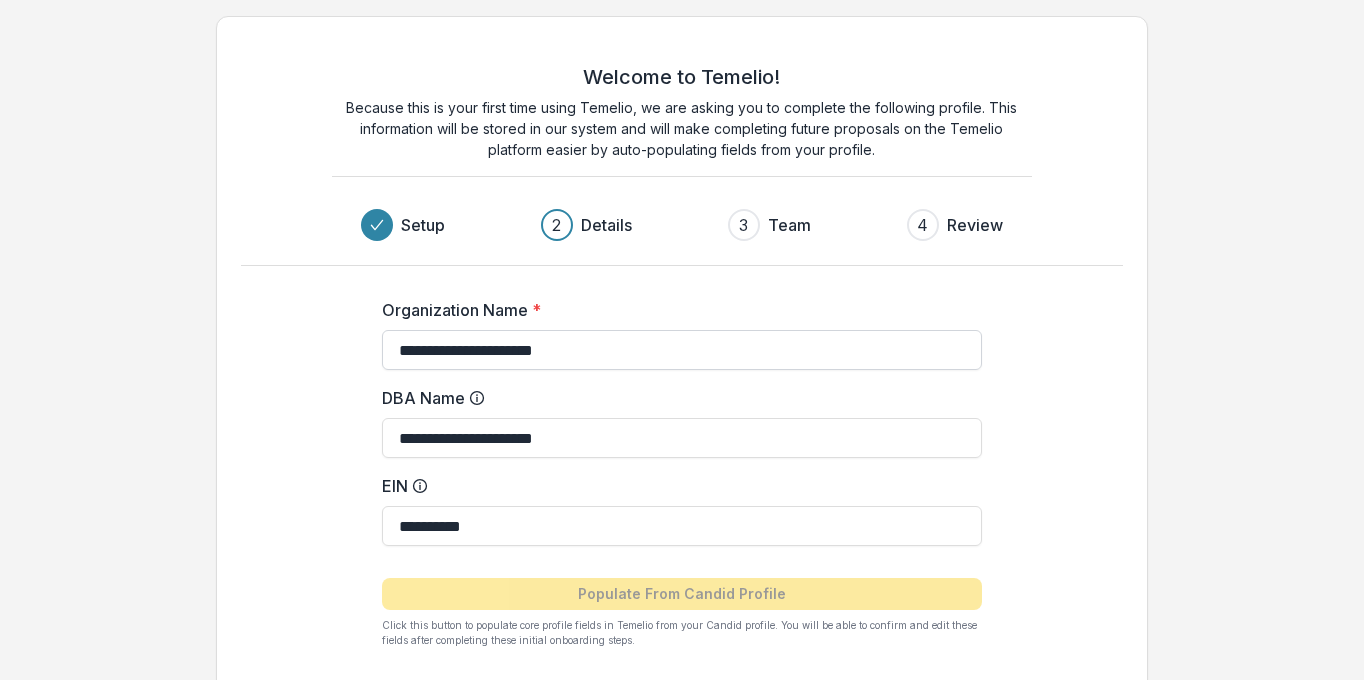 click on "**********" at bounding box center [682, 350] 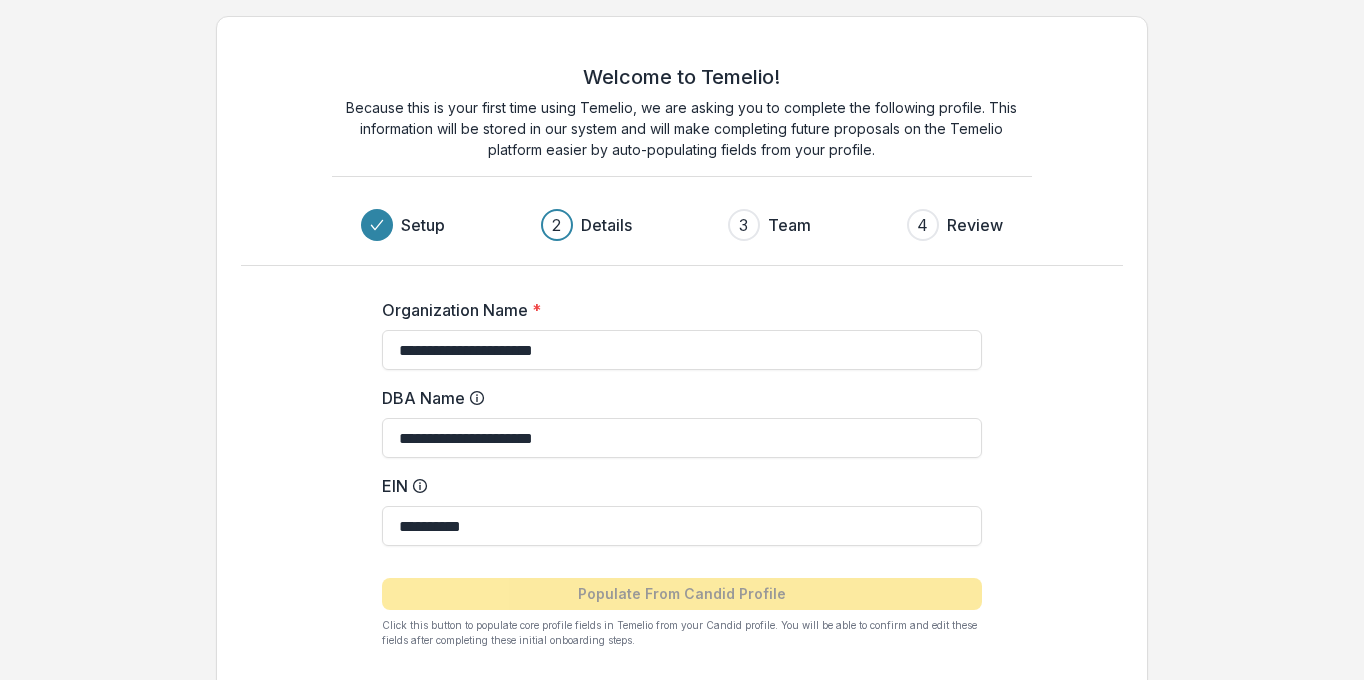 drag, startPoint x: 642, startPoint y: 347, endPoint x: 367, endPoint y: 335, distance: 275.2617 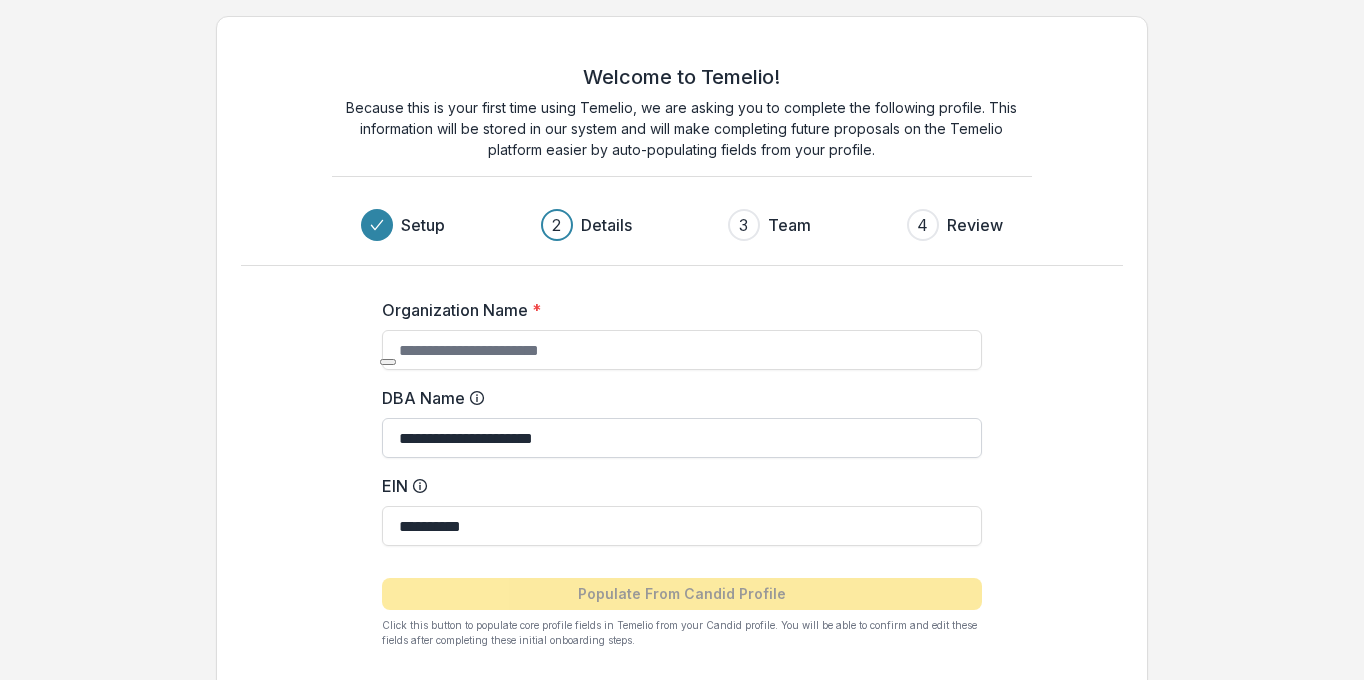 type 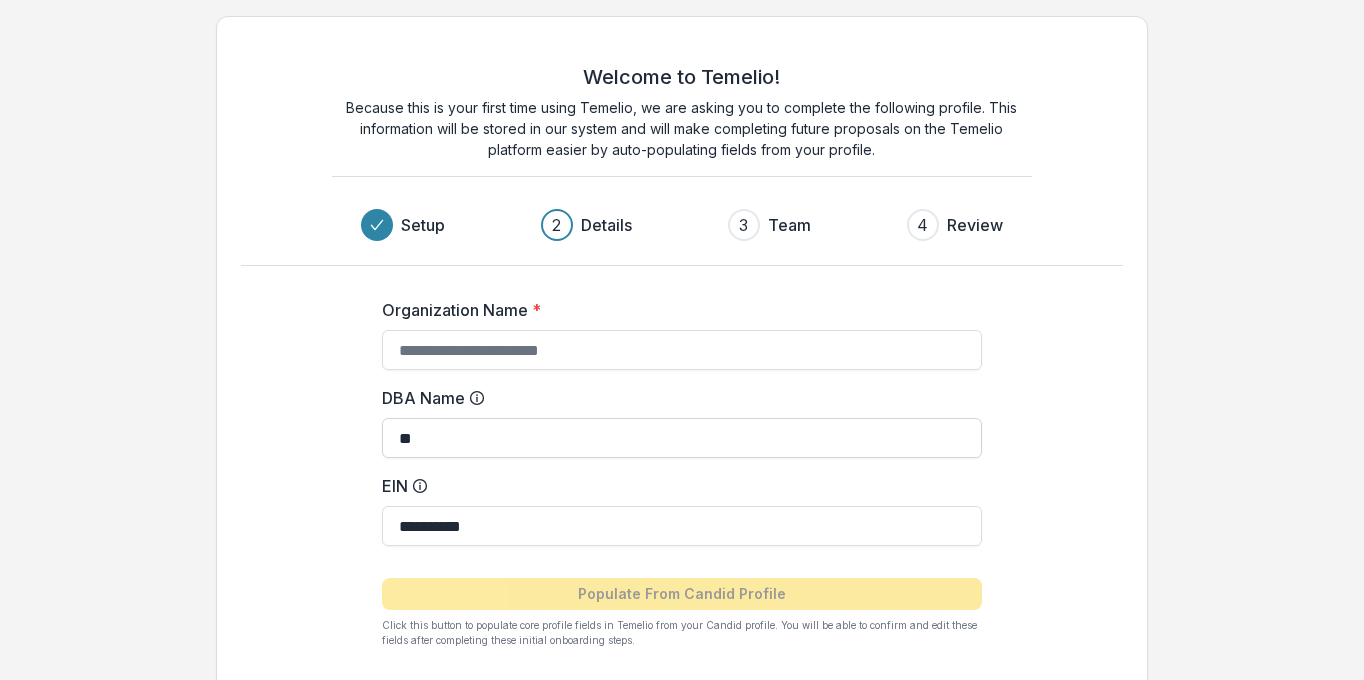 type on "*" 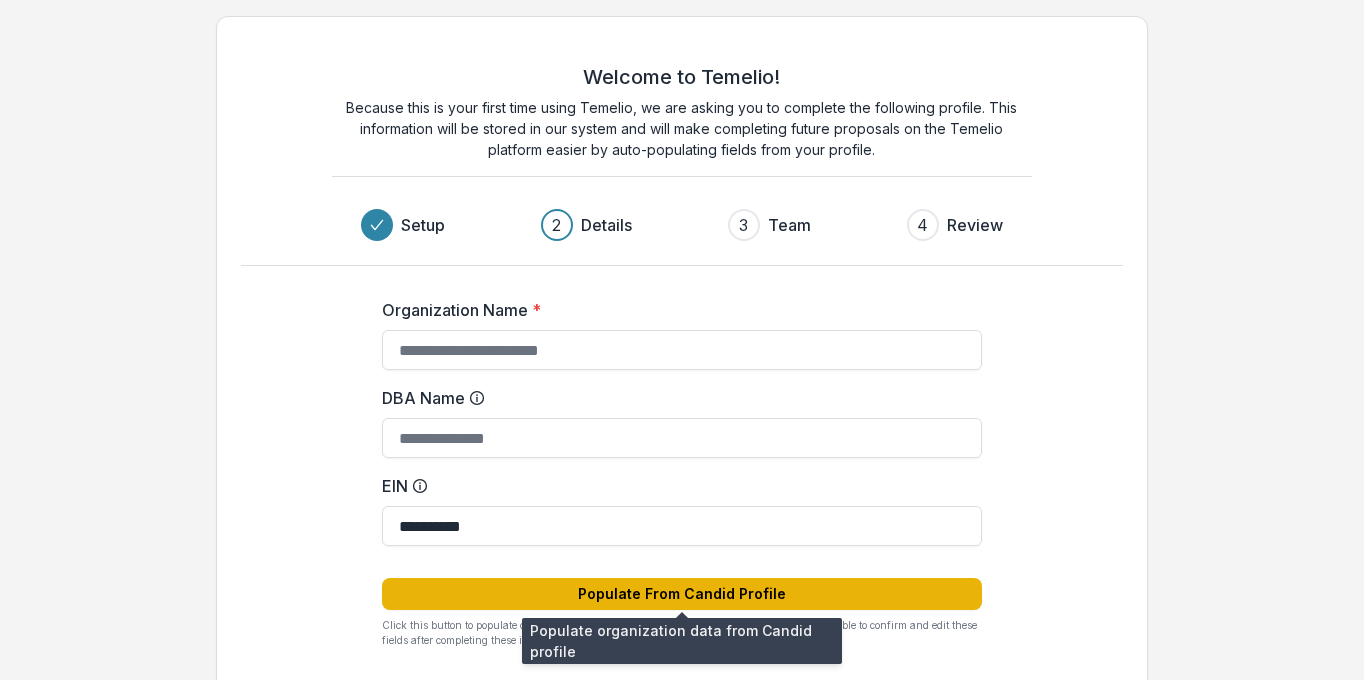 click on "Populate From Candid Profile" at bounding box center (682, 594) 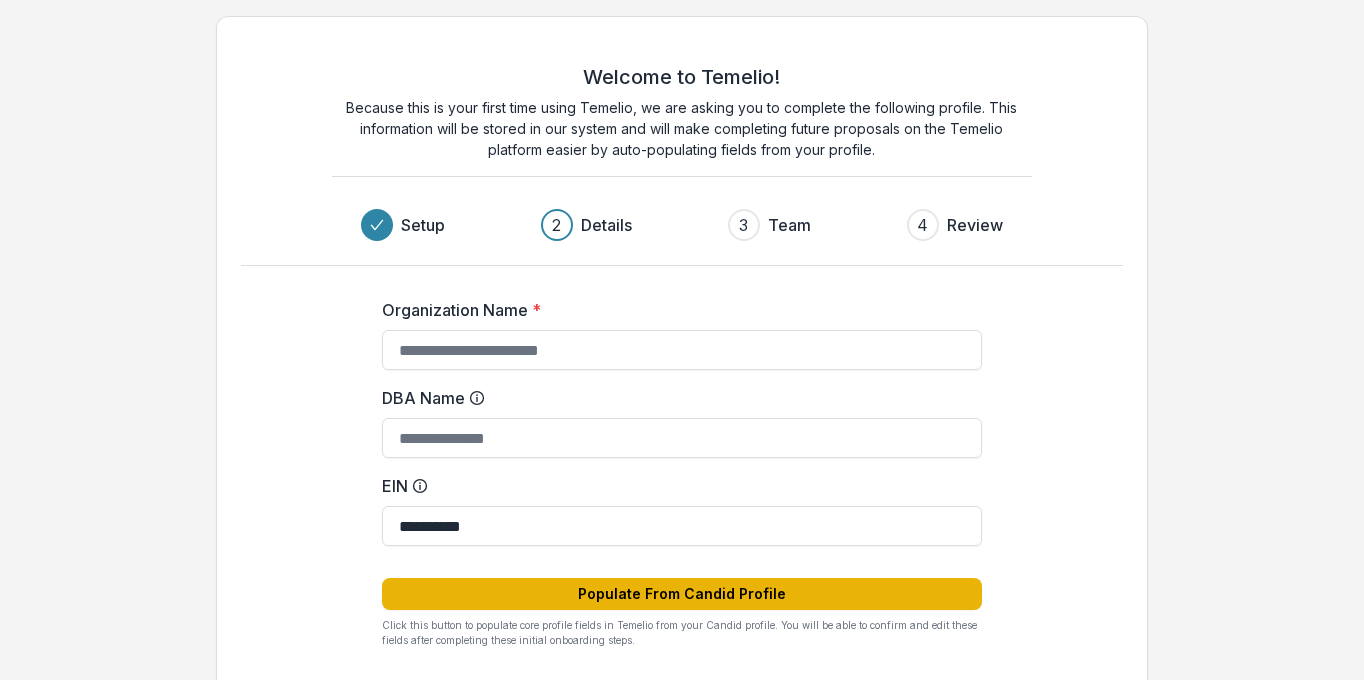 type on "**********" 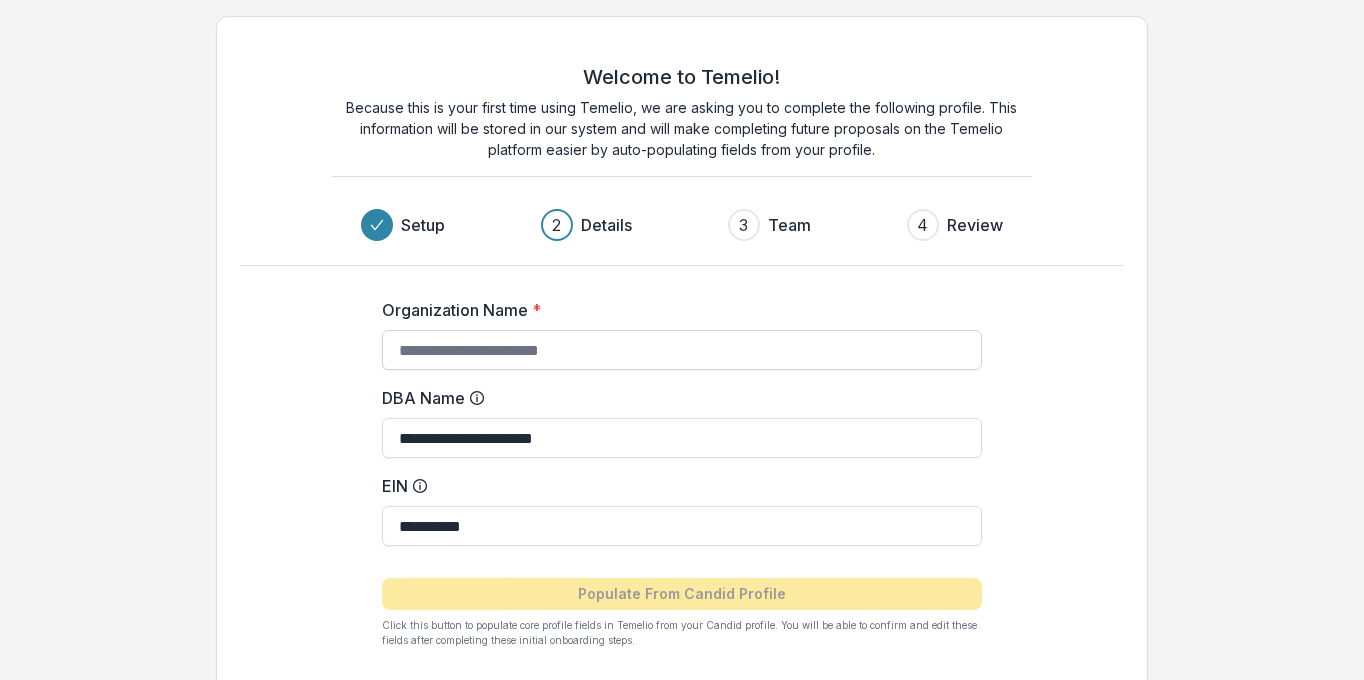 click on "Organization Name *" at bounding box center (682, 350) 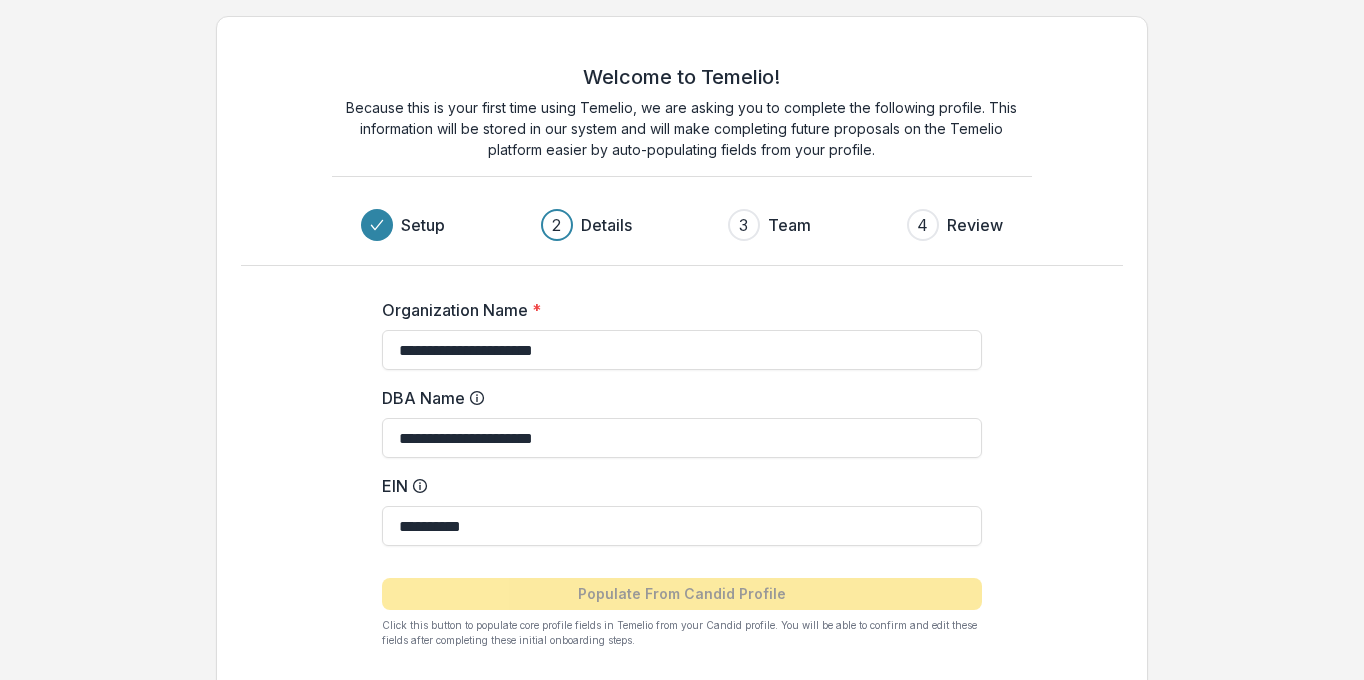type on "**********" 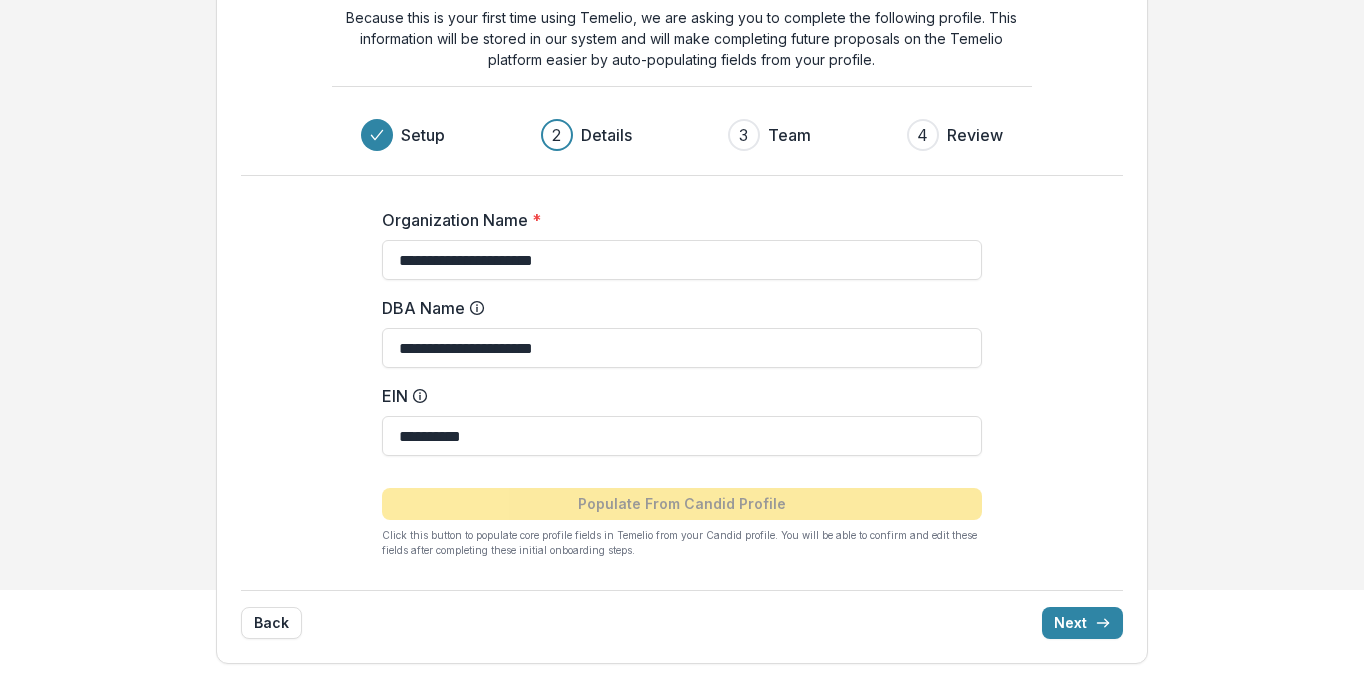 type 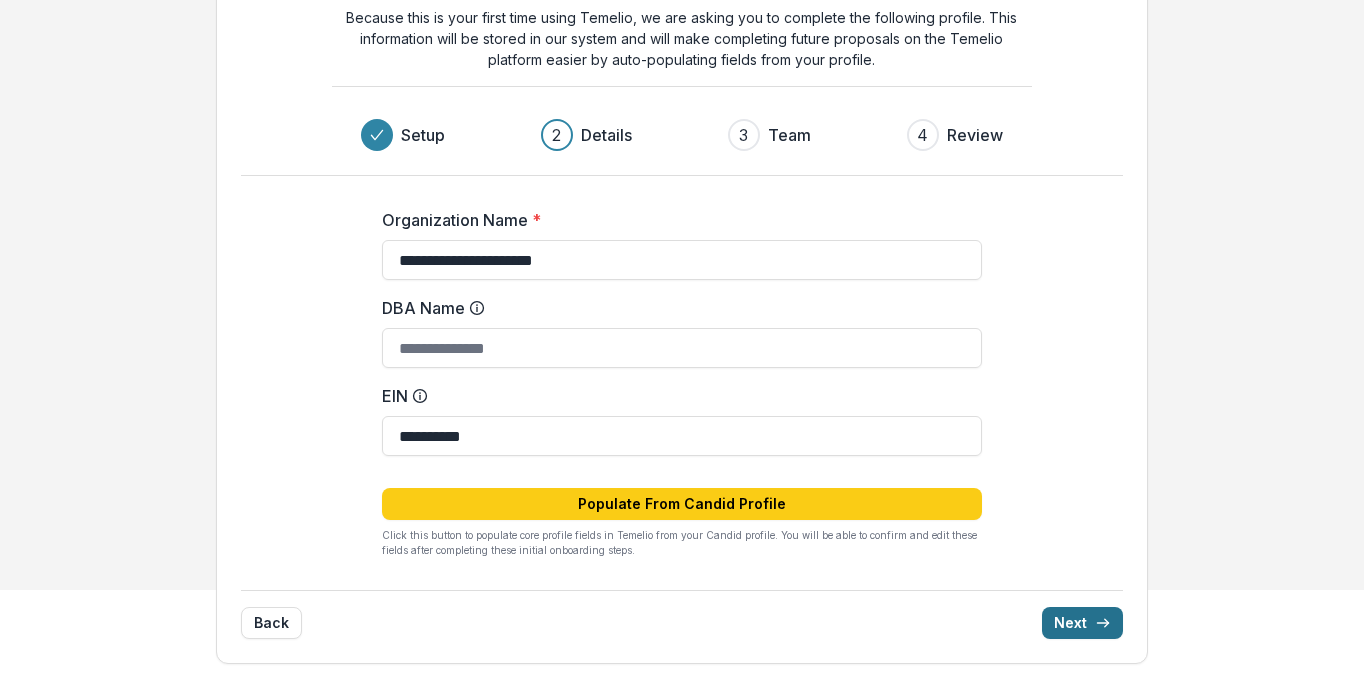 type 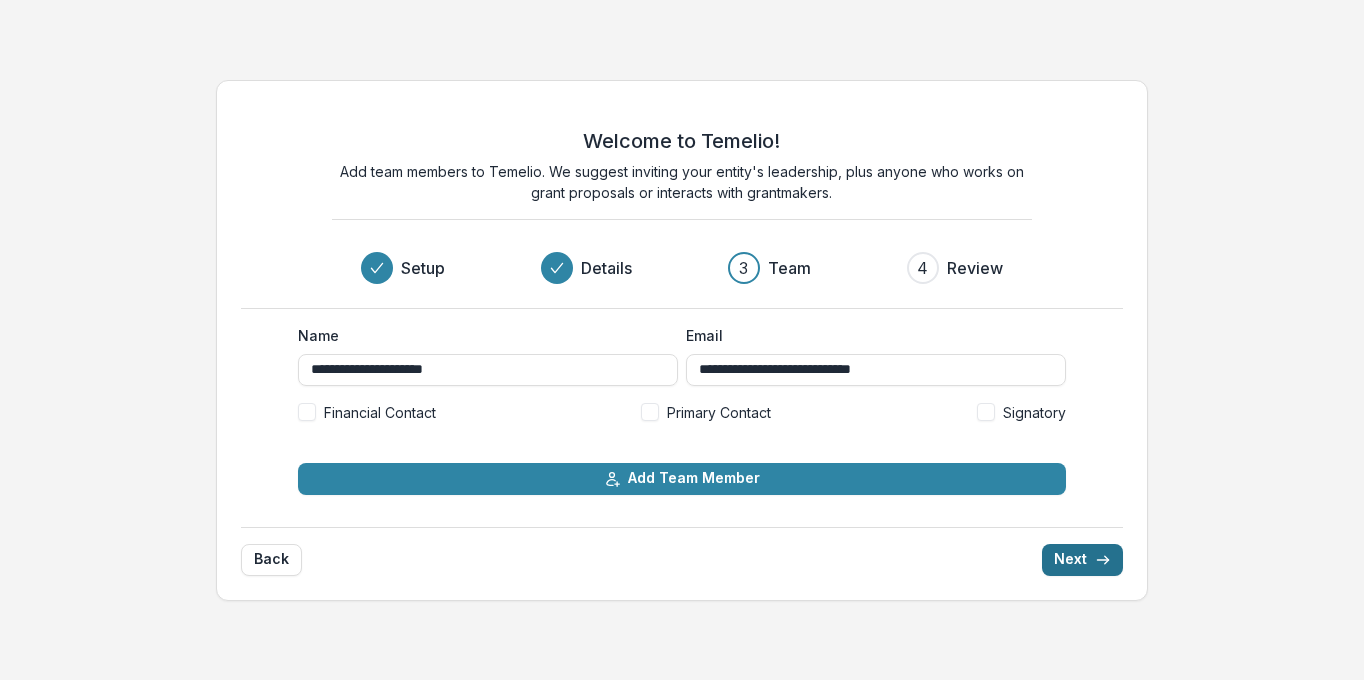 scroll, scrollTop: 0, scrollLeft: 0, axis: both 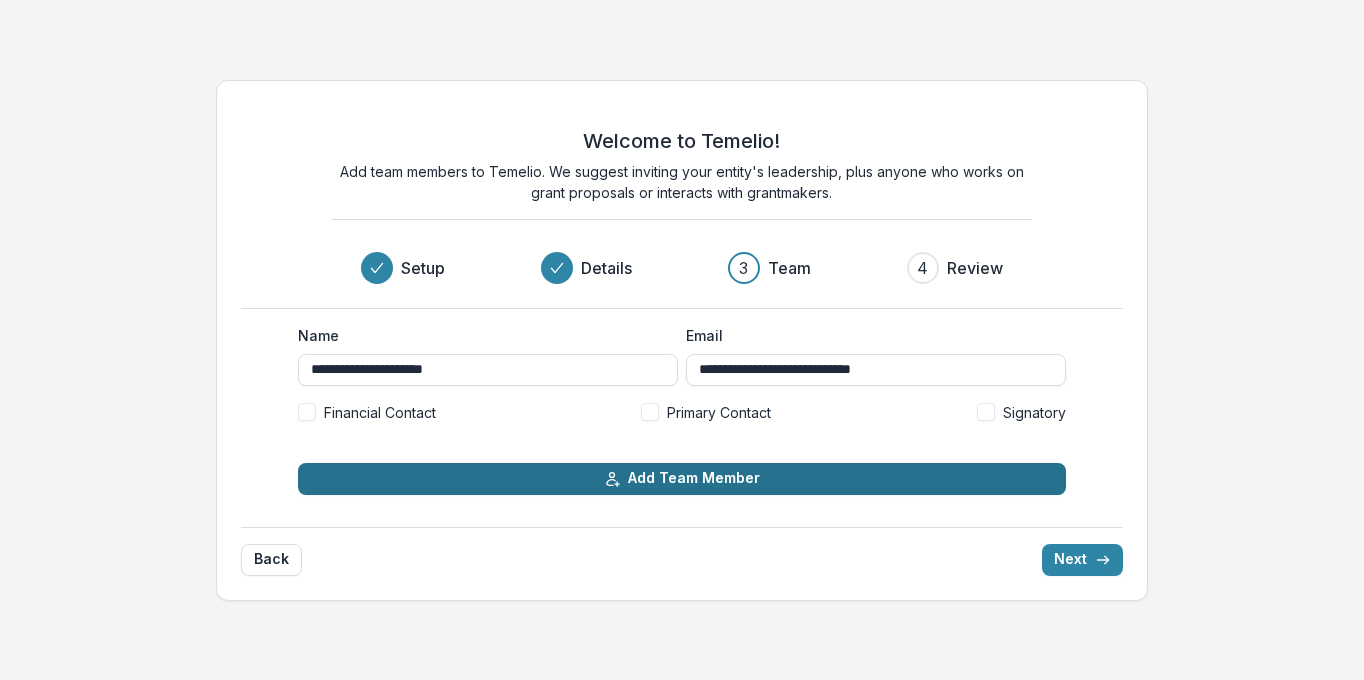 click on "Add Team Member" at bounding box center (682, 479) 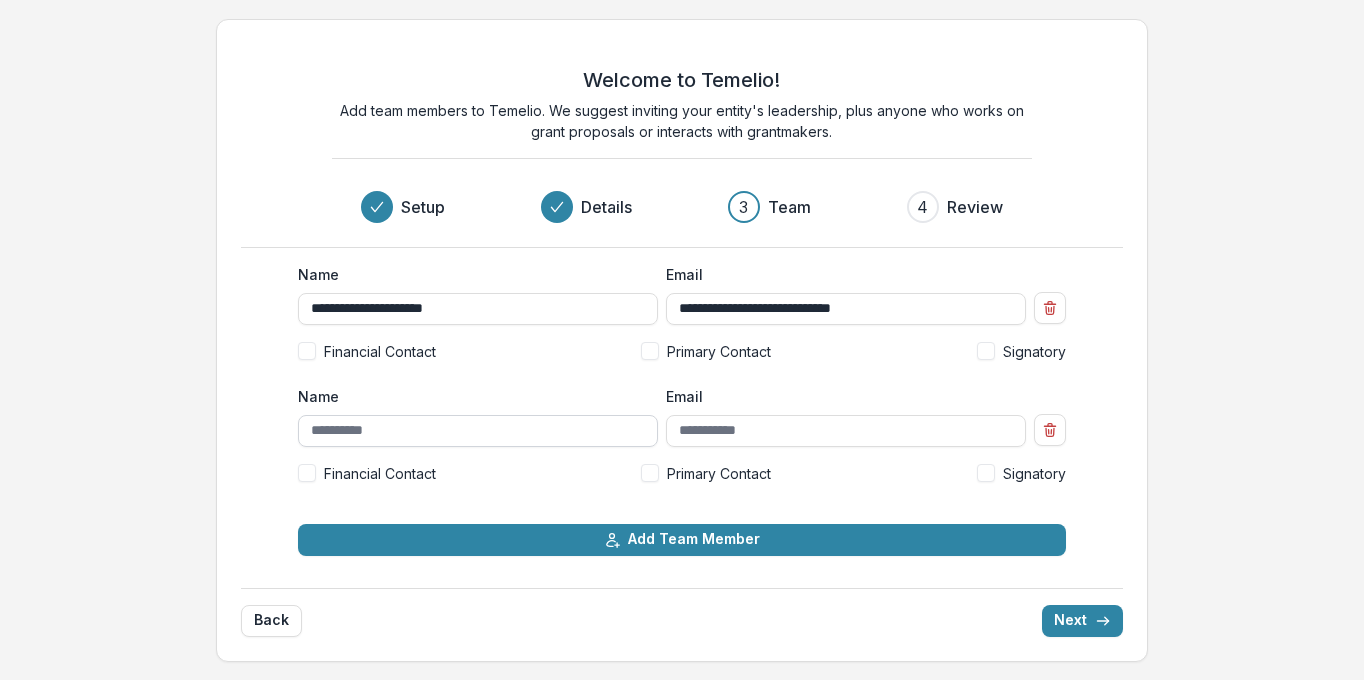 click on "Name" at bounding box center [478, 431] 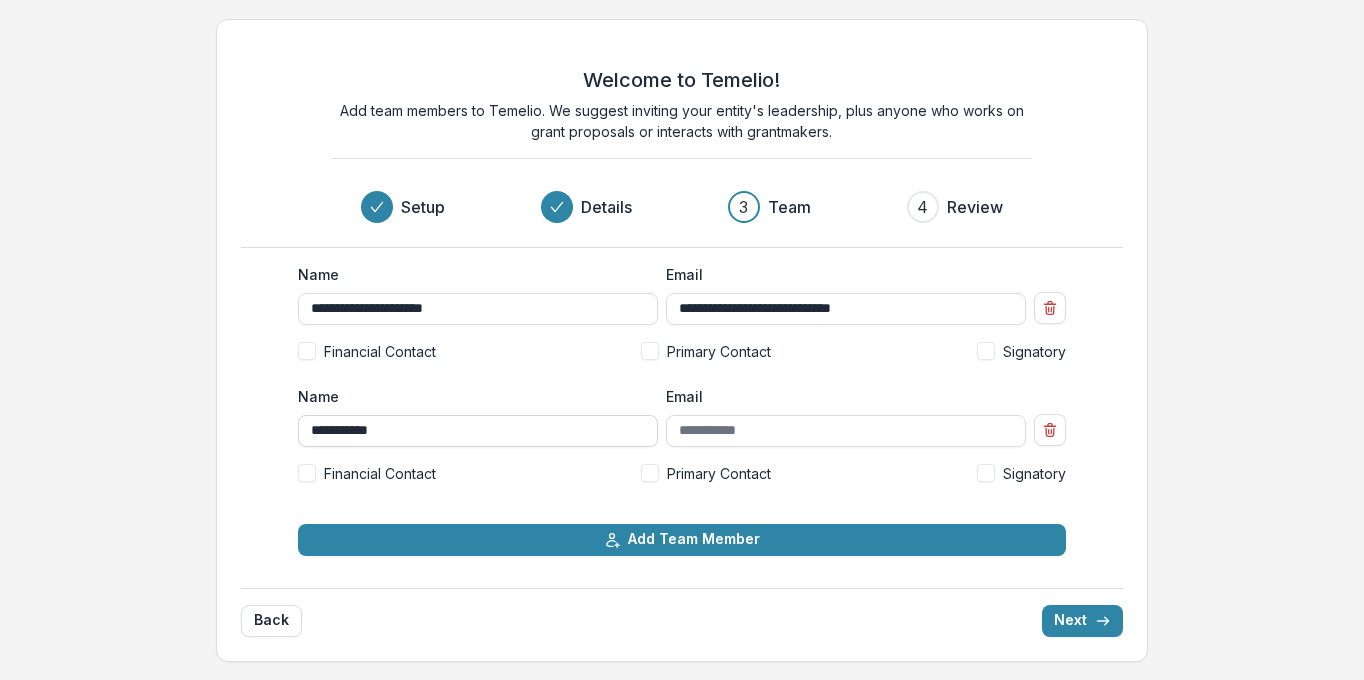 type on "**********" 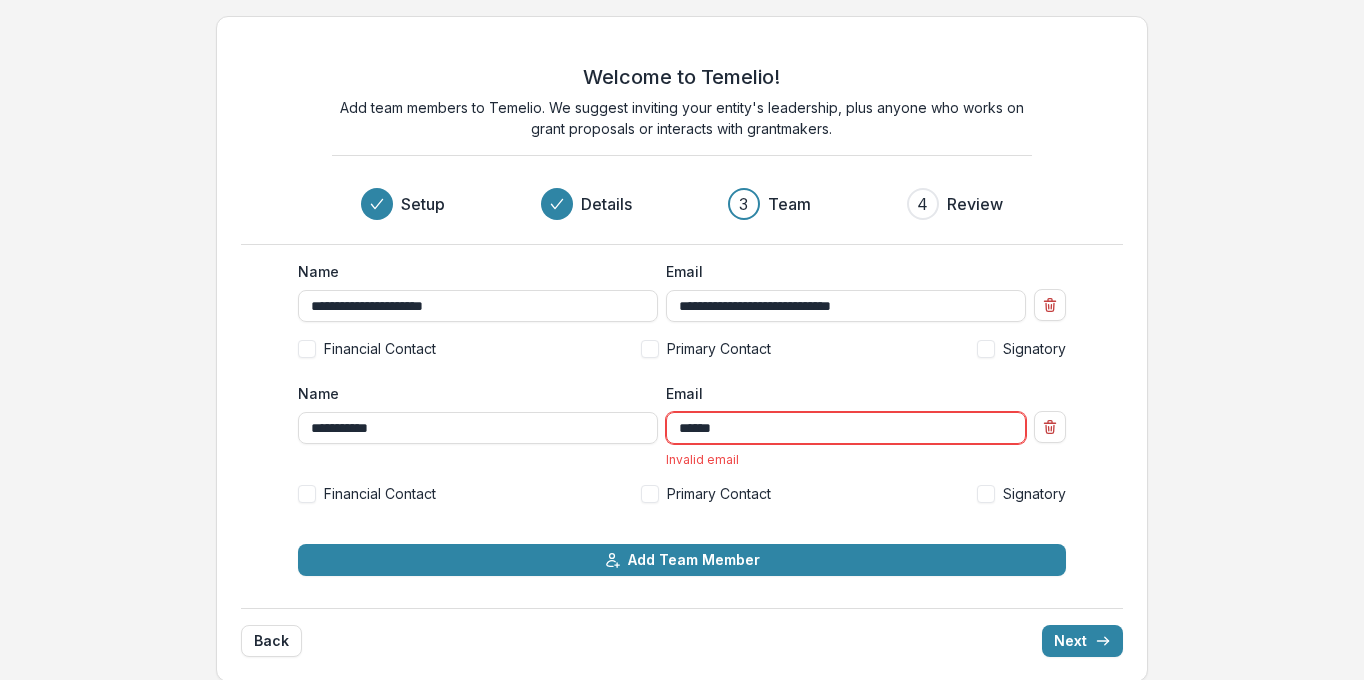 type on "**********" 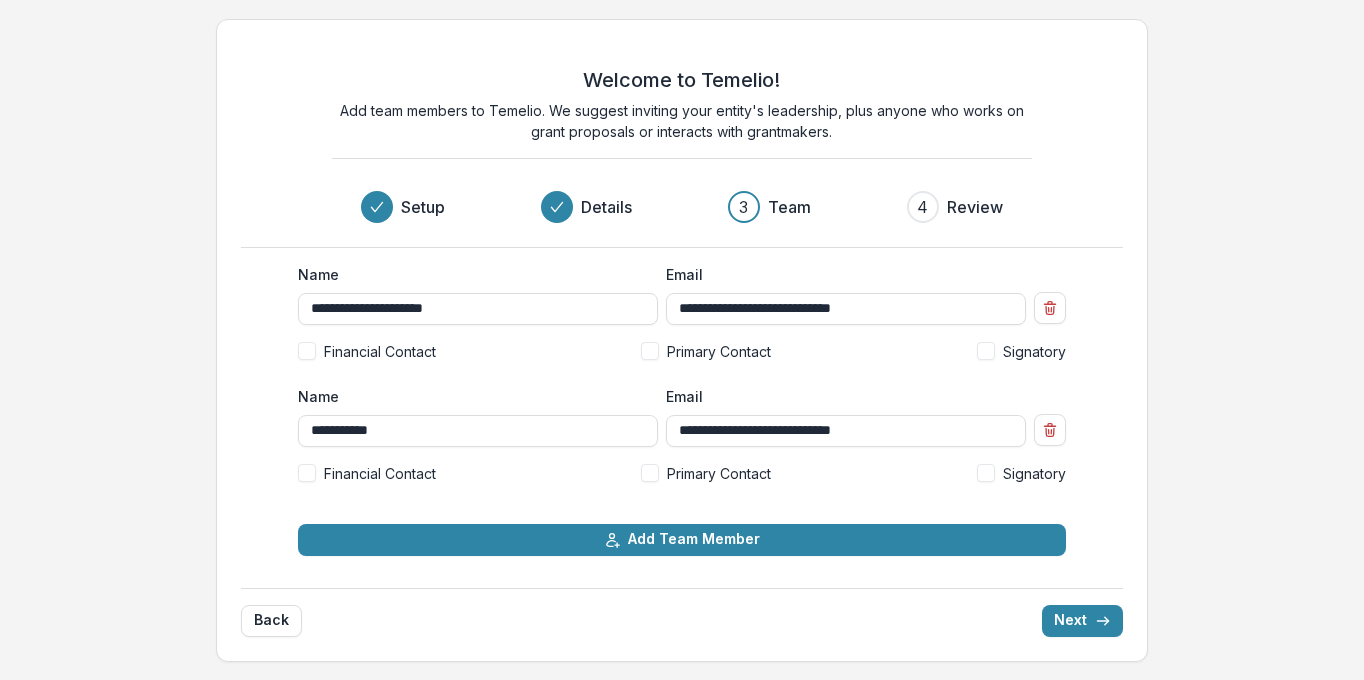 click at bounding box center (650, 473) 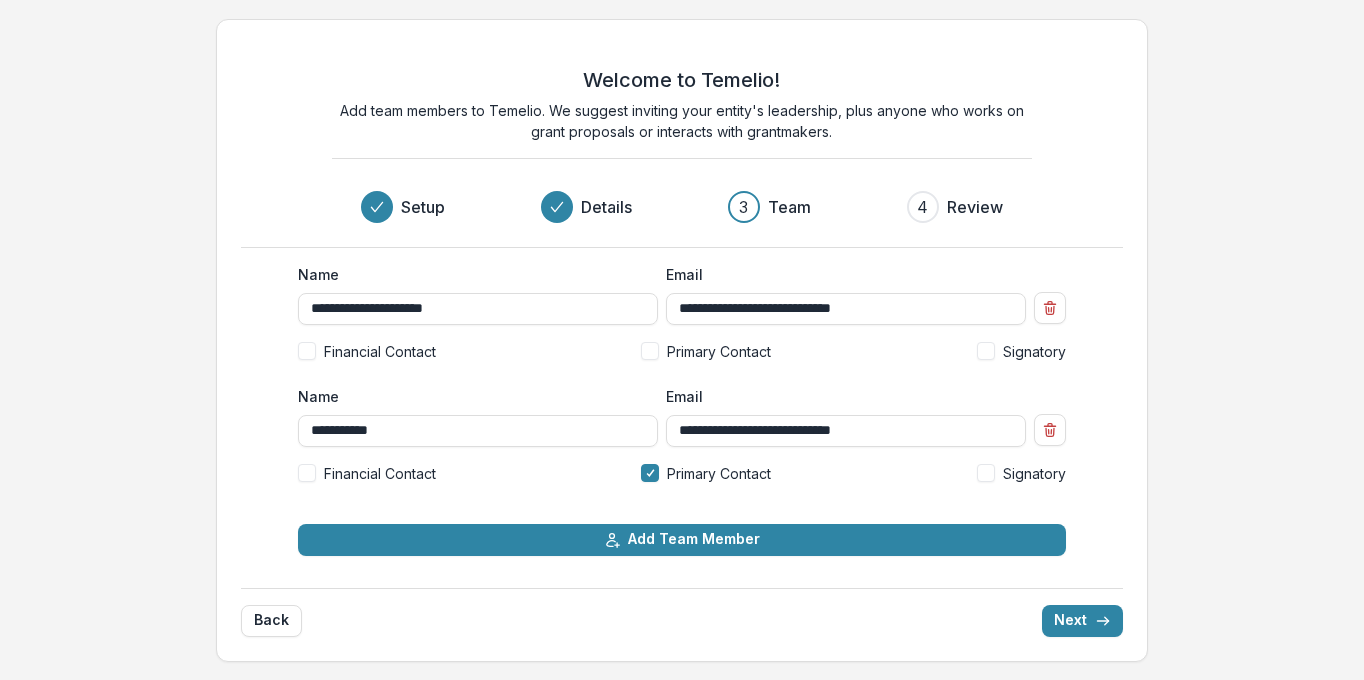 click at bounding box center [986, 473] 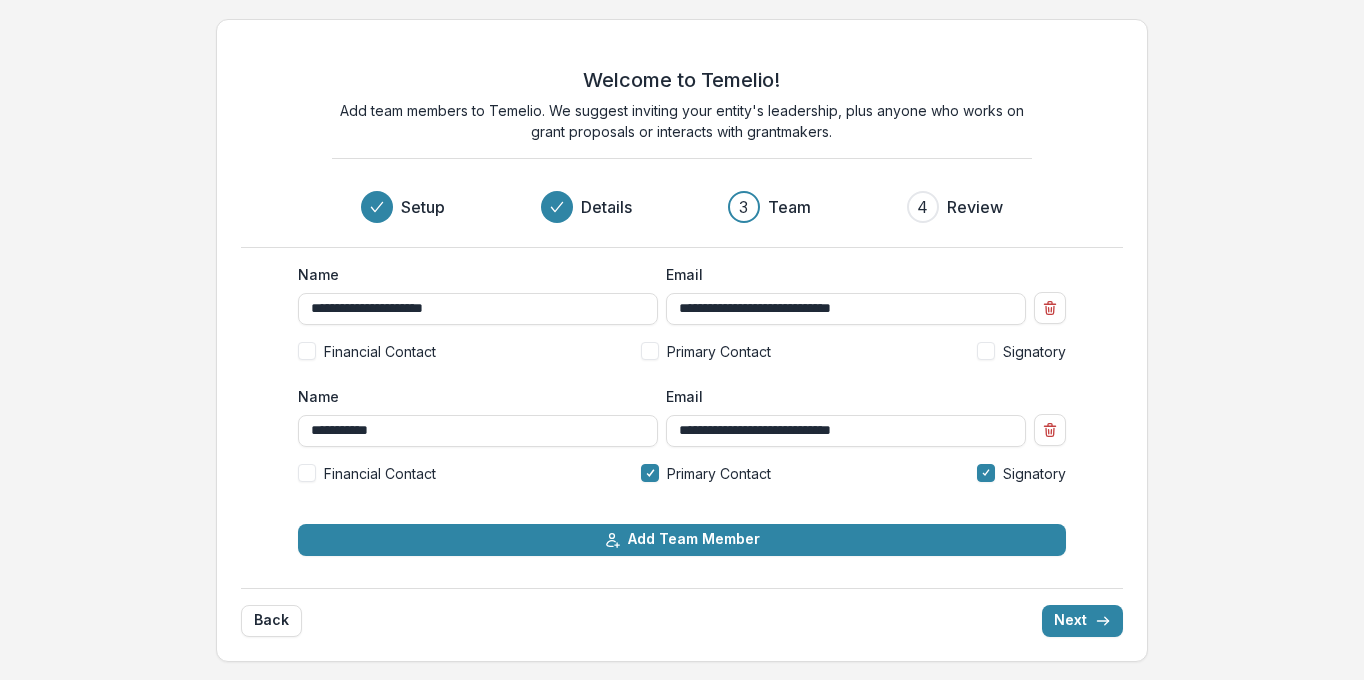 click at bounding box center (307, 473) 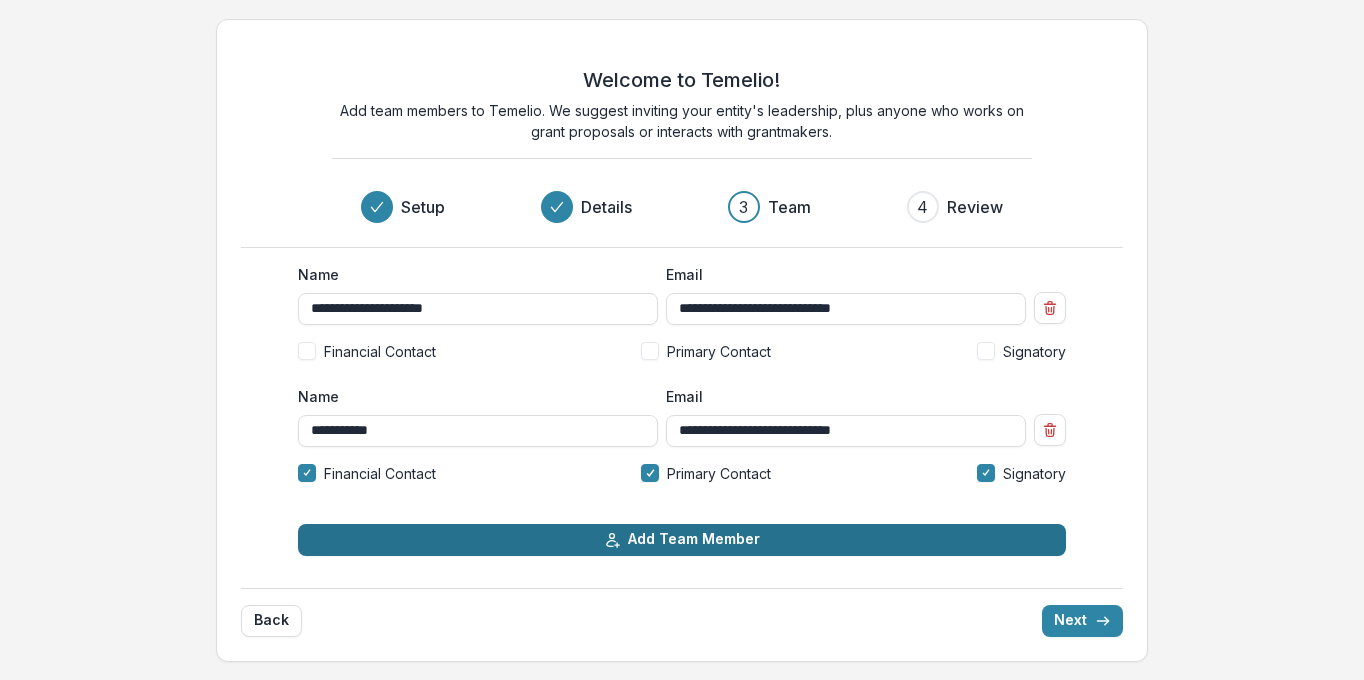 click on "Add Team Member" at bounding box center (682, 540) 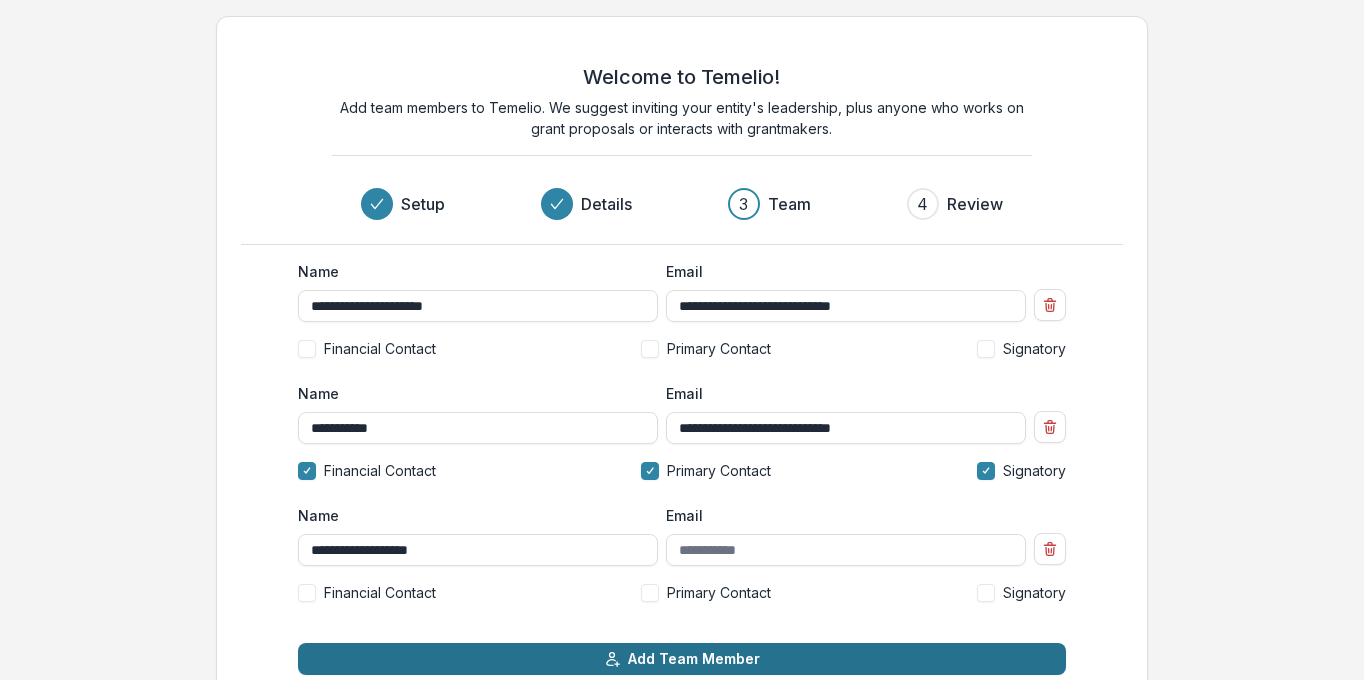 type on "**********" 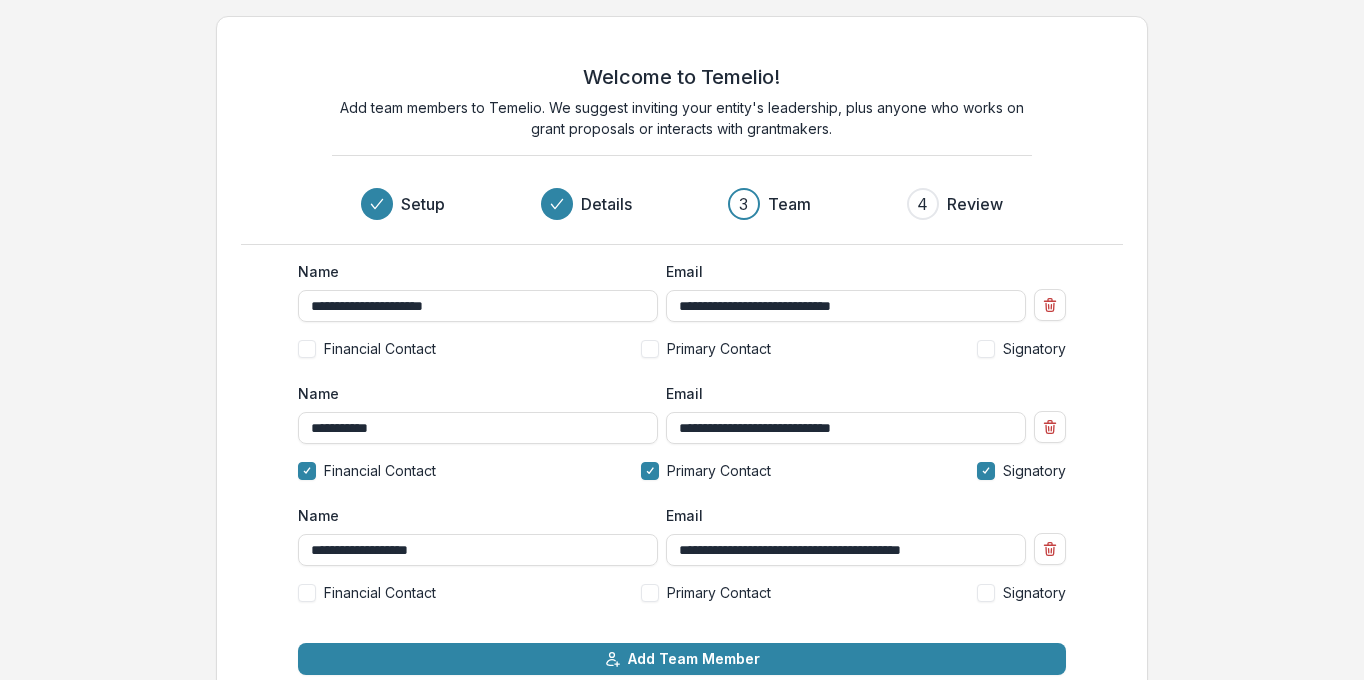 type on "**********" 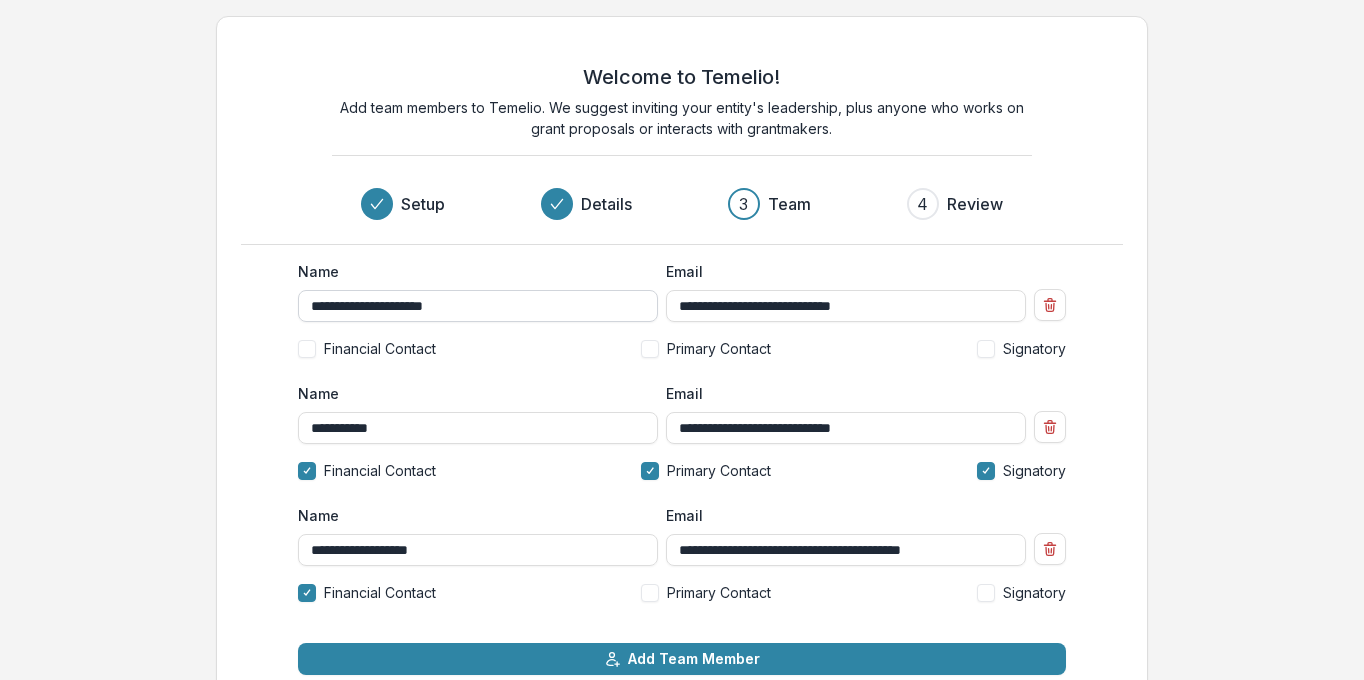 click on "**********" at bounding box center (478, 306) 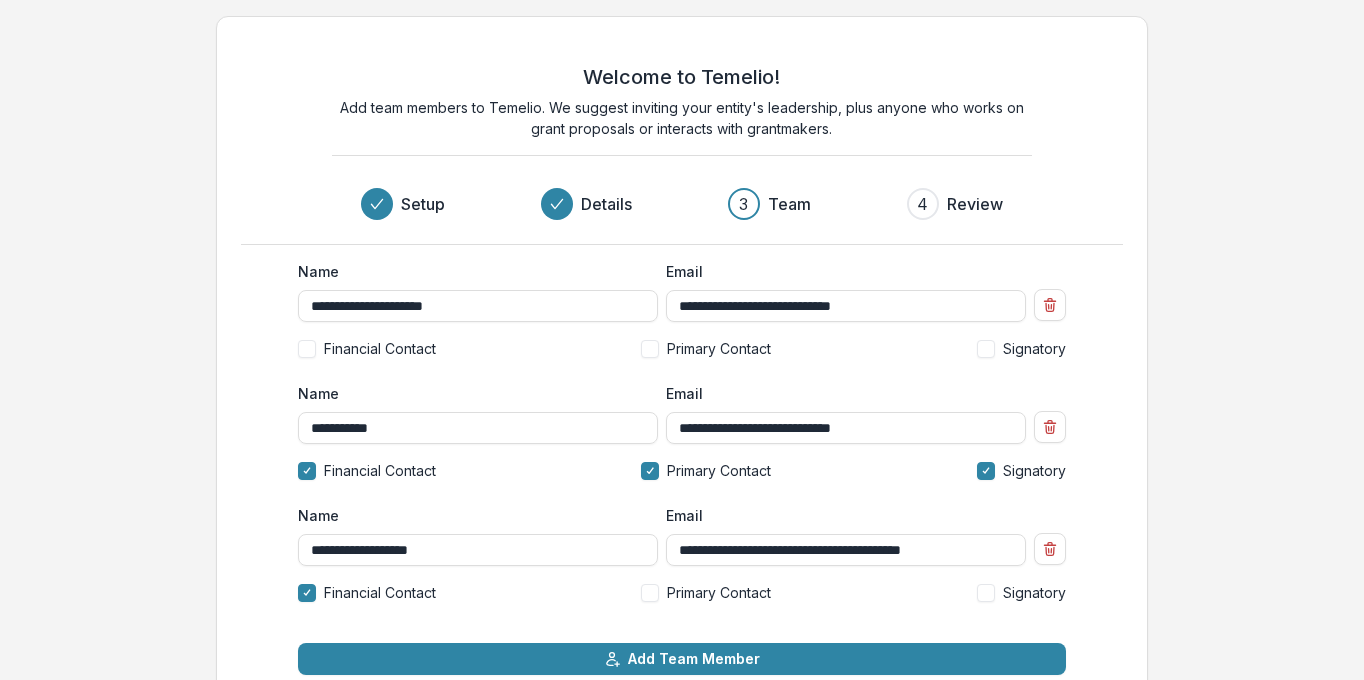 drag, startPoint x: 523, startPoint y: 303, endPoint x: 308, endPoint y: 286, distance: 215.67105 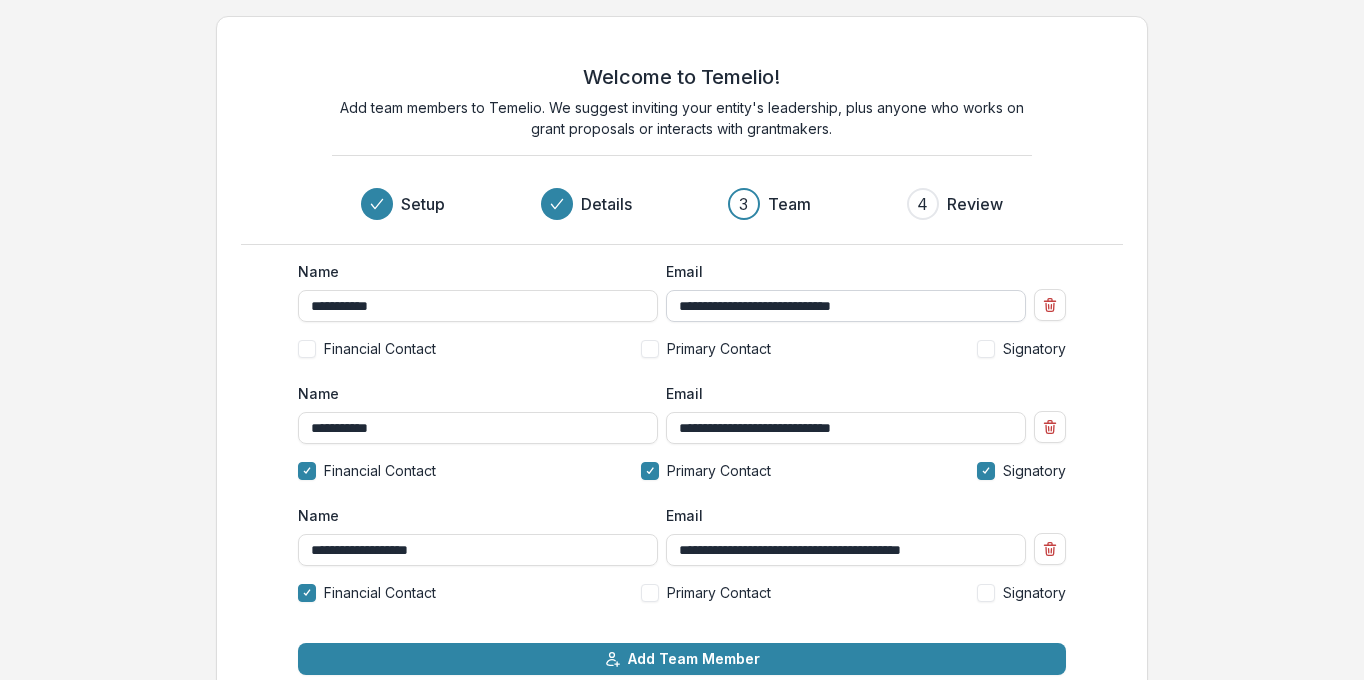type on "**********" 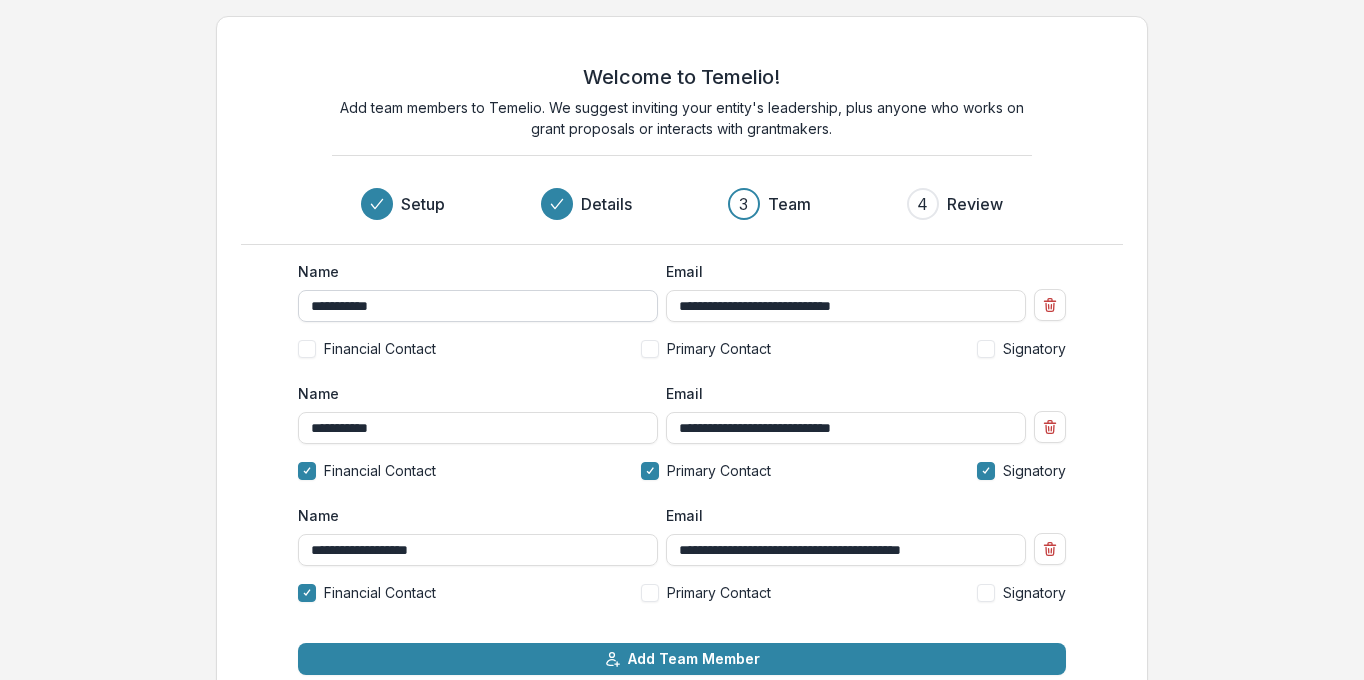 drag, startPoint x: 708, startPoint y: 308, endPoint x: 646, endPoint y: 301, distance: 62.39391 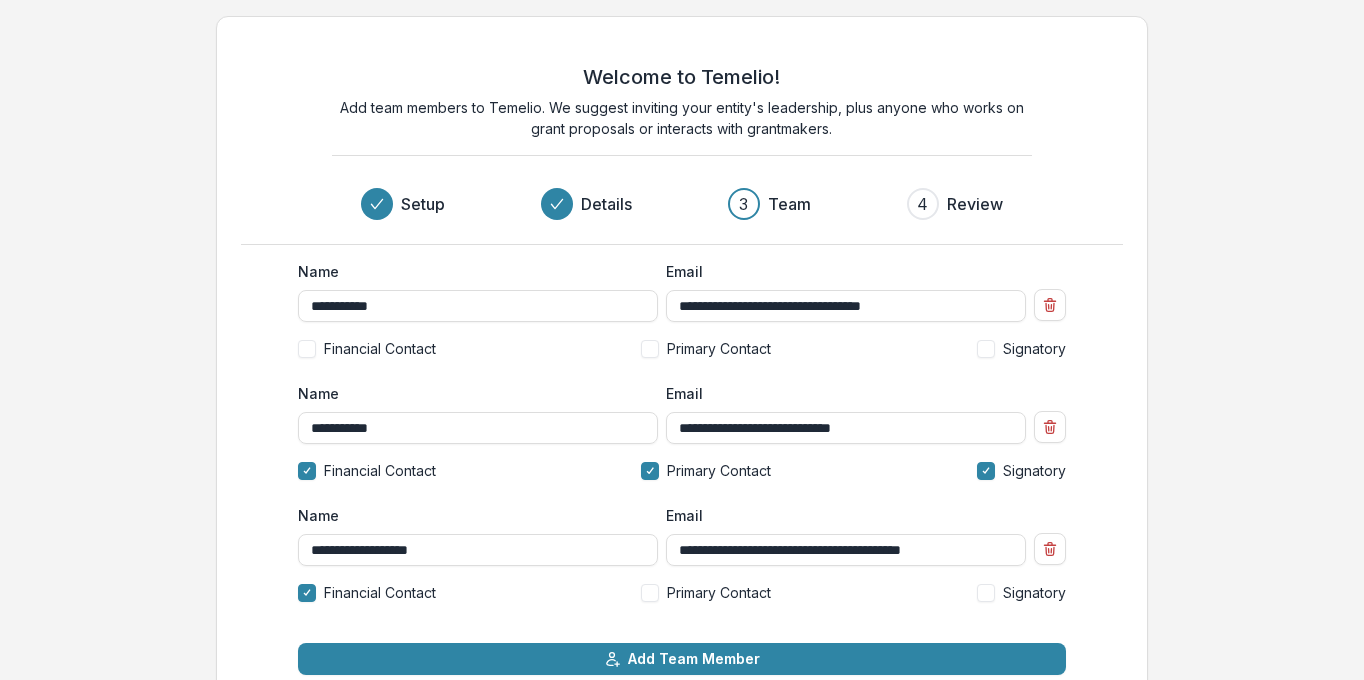 type on "**********" 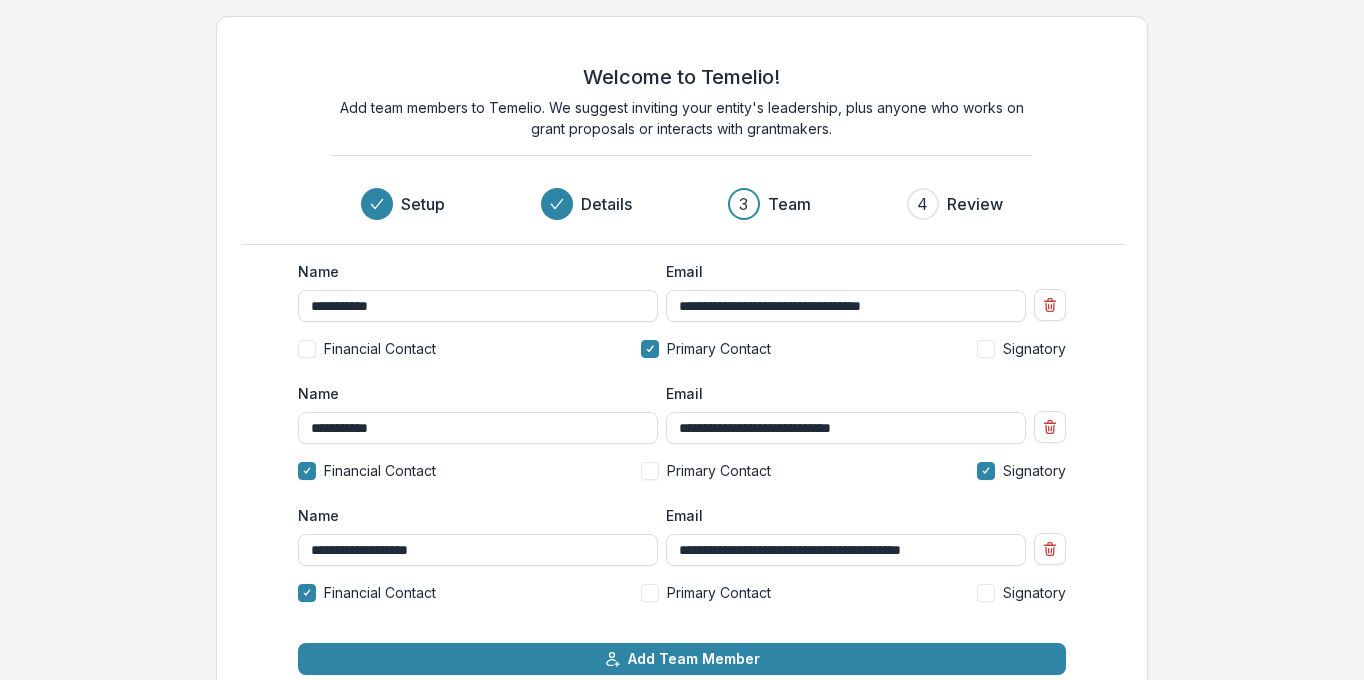 click at bounding box center (986, 349) 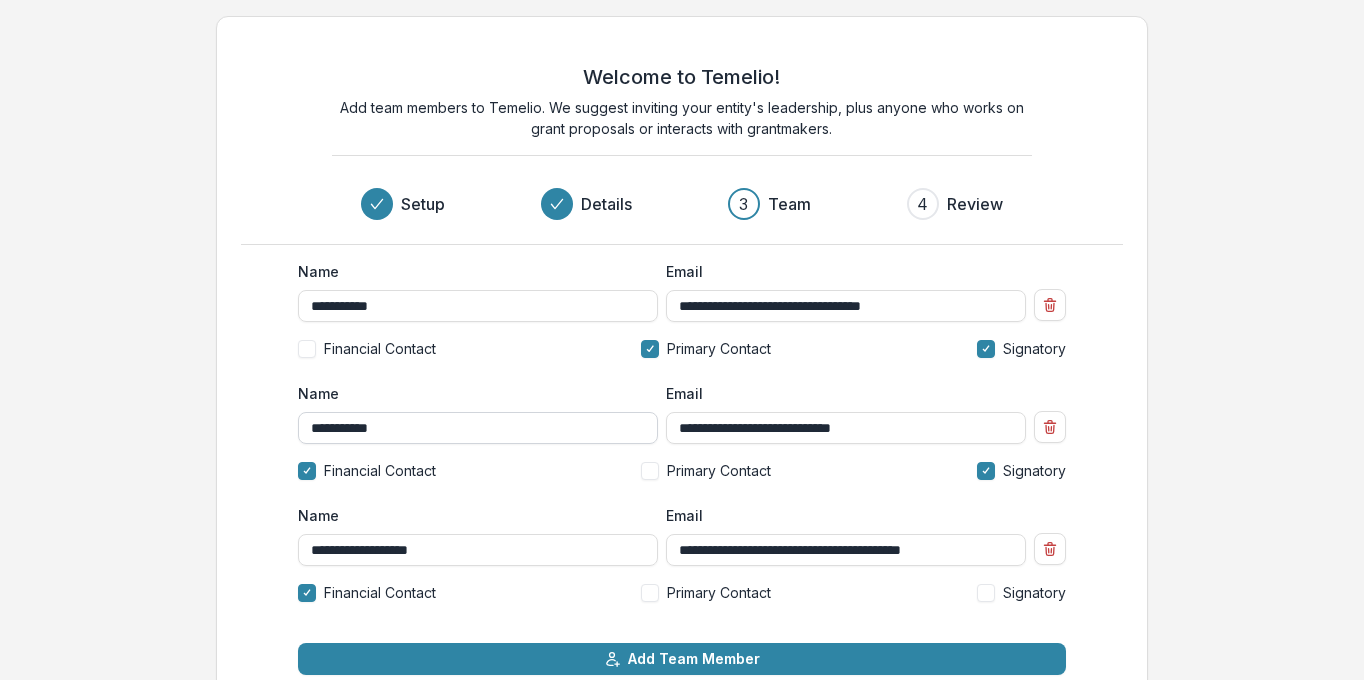 drag, startPoint x: 709, startPoint y: 429, endPoint x: 597, endPoint y: 418, distance: 112.53888 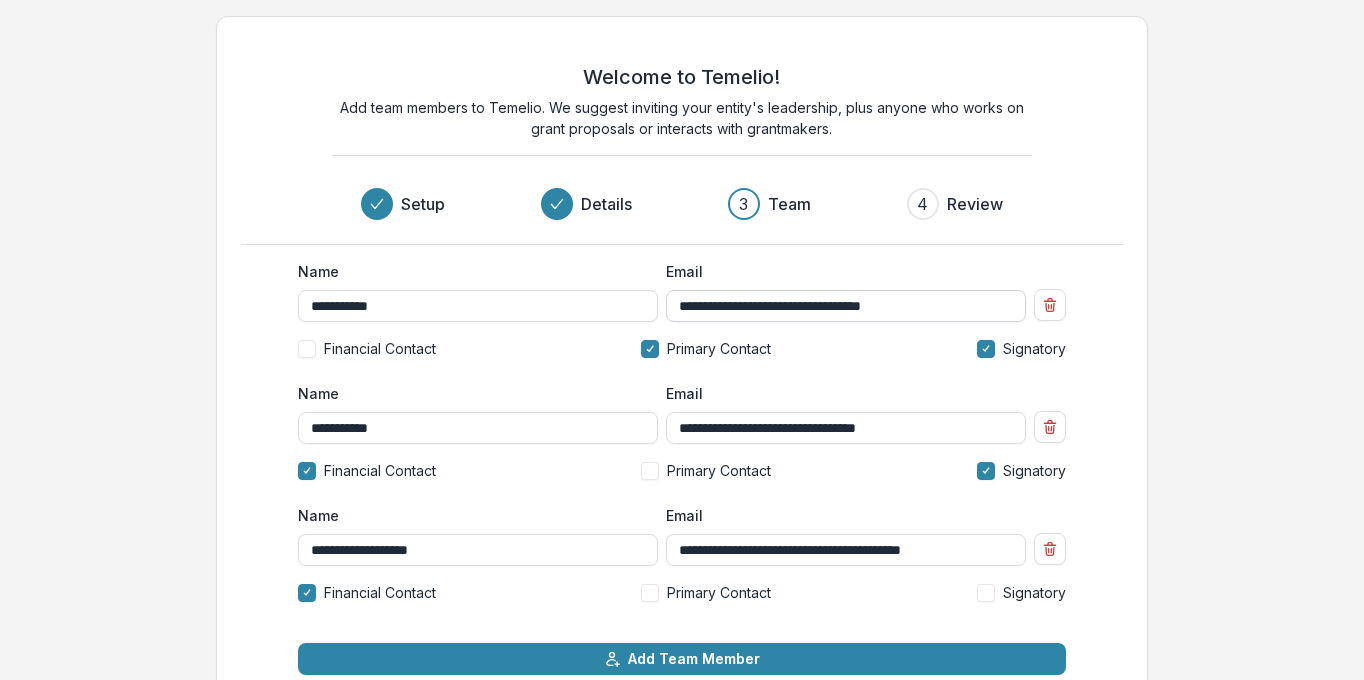 type on "**********" 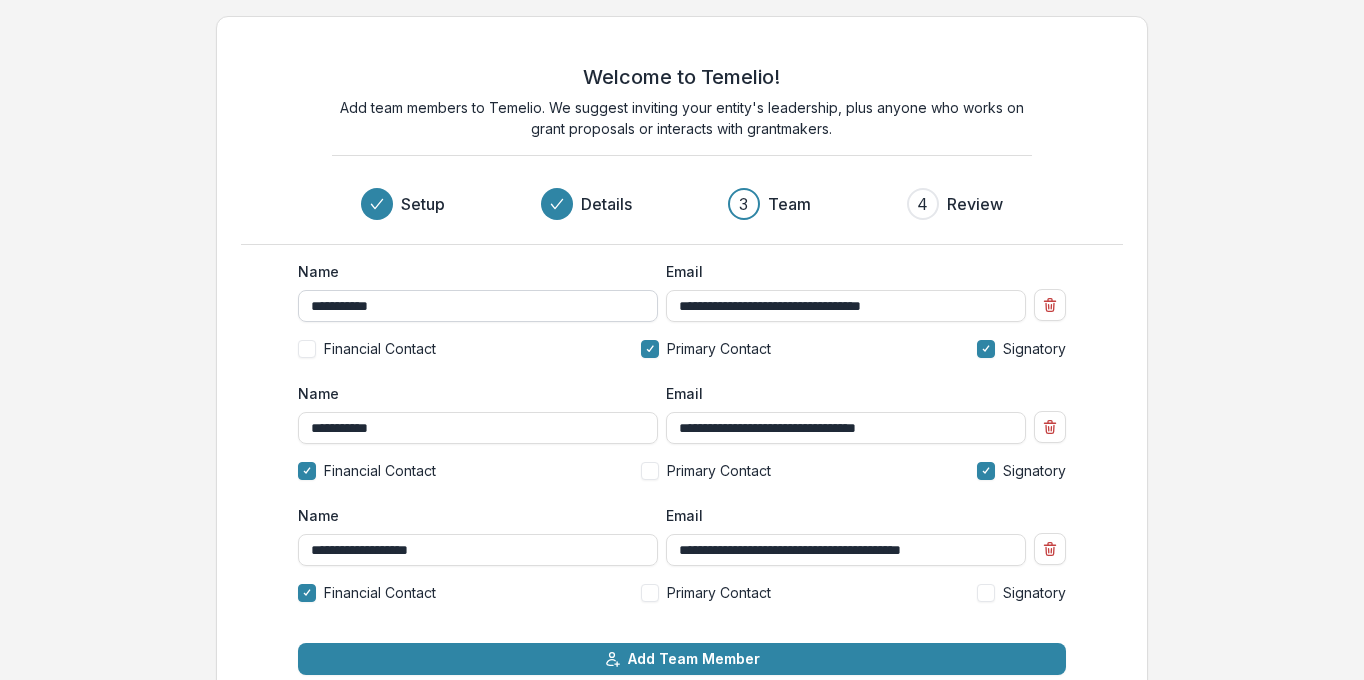 drag, startPoint x: 747, startPoint y: 305, endPoint x: 636, endPoint y: 303, distance: 111.01801 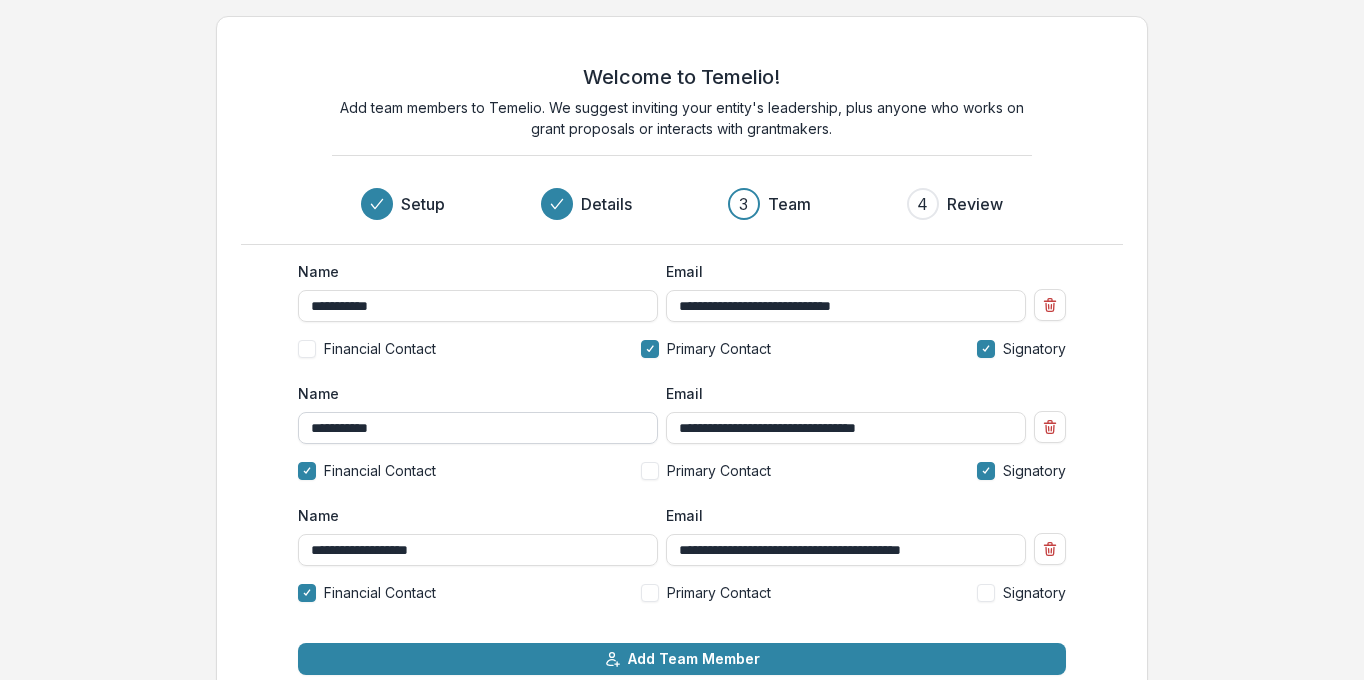type on "**********" 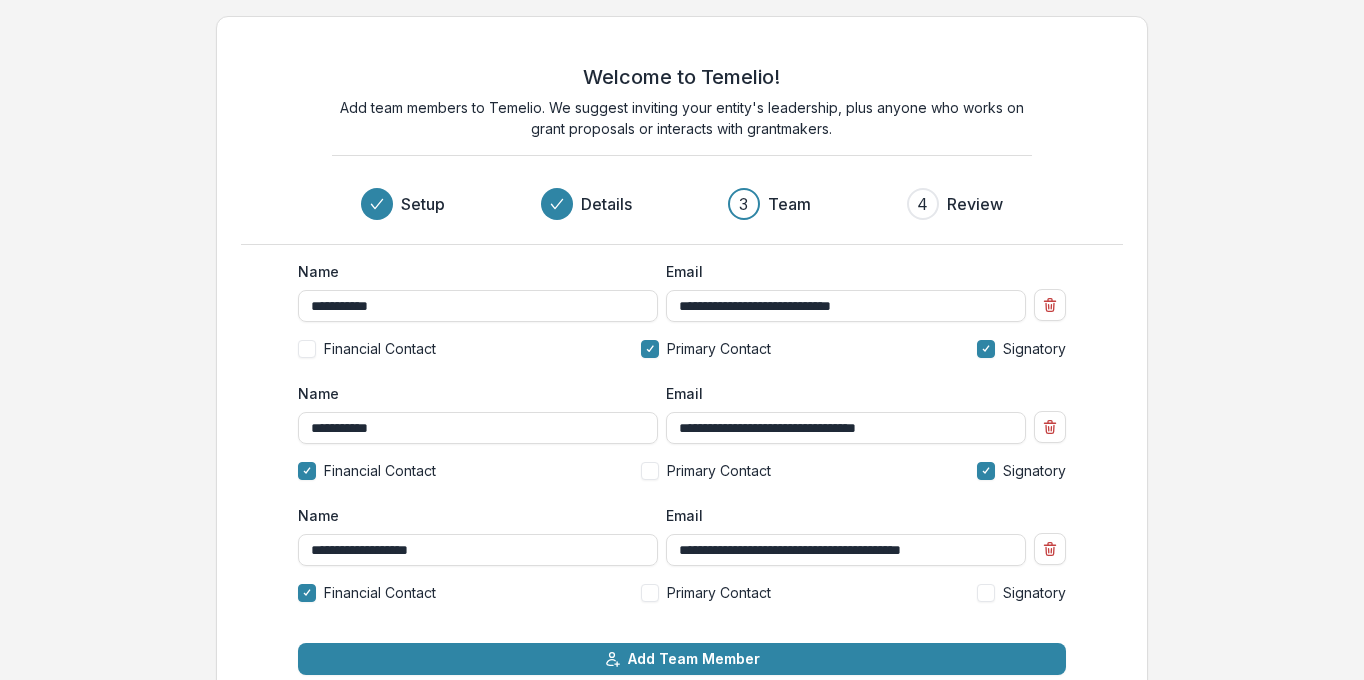 drag, startPoint x: 403, startPoint y: 424, endPoint x: 262, endPoint y: 427, distance: 141.0319 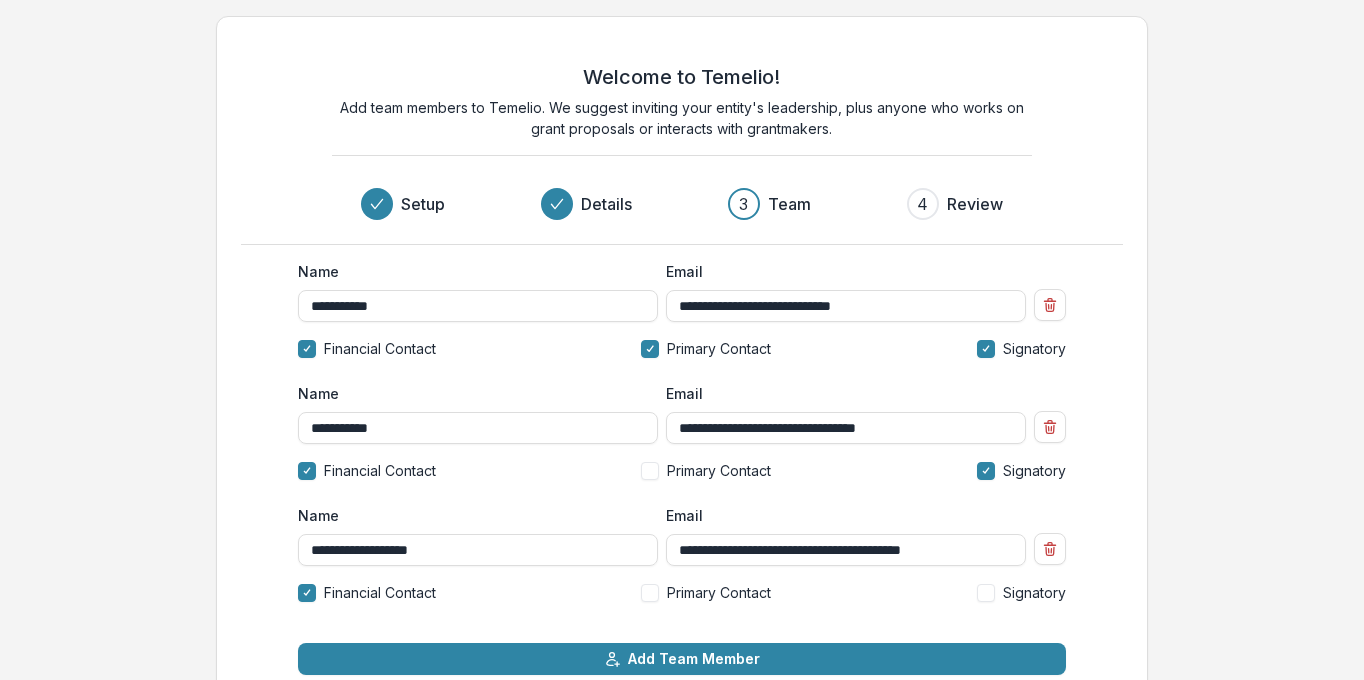 drag, startPoint x: 397, startPoint y: 426, endPoint x: 255, endPoint y: 417, distance: 142.28493 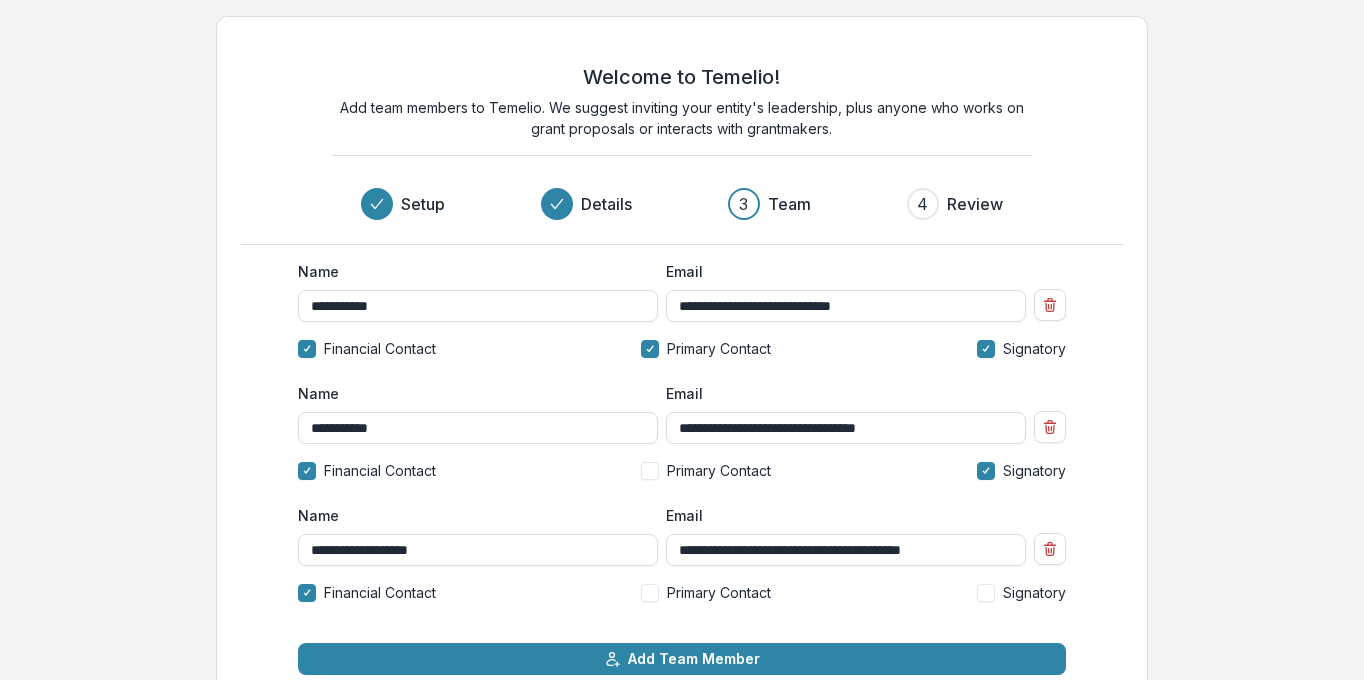 click on "**********" at bounding box center (682, 398) 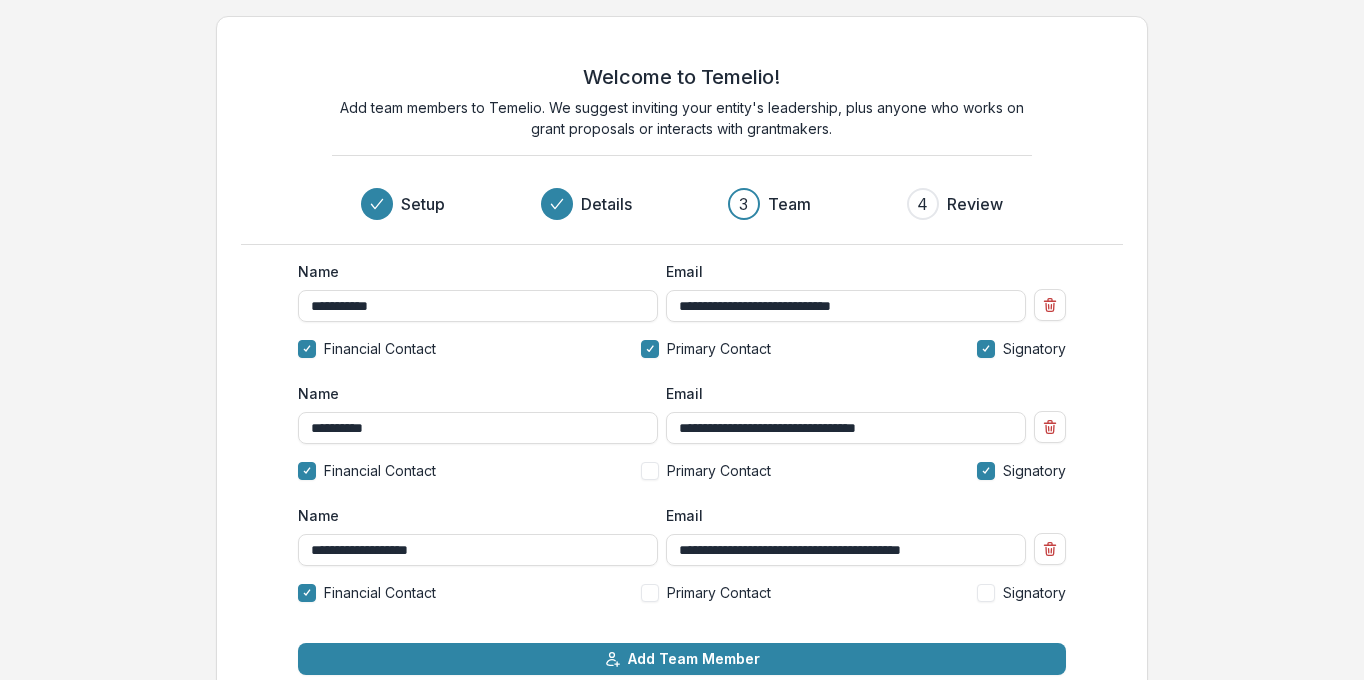 type on "**********" 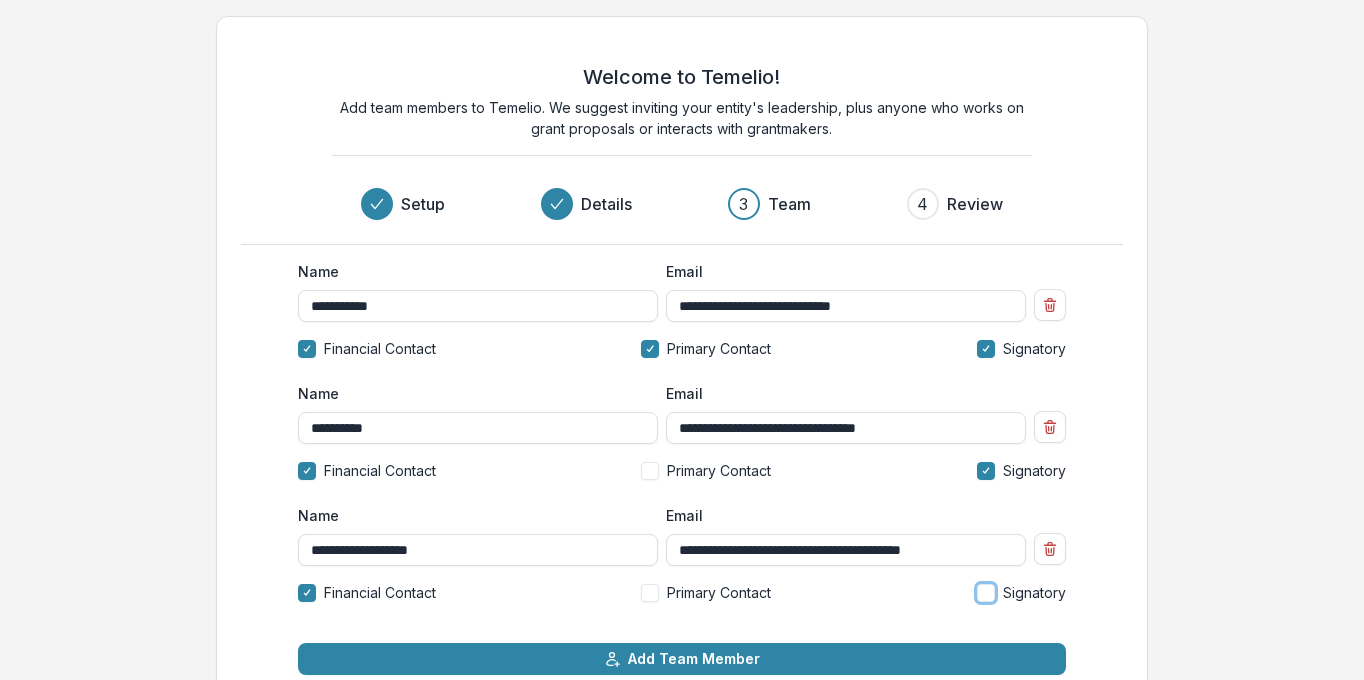 type 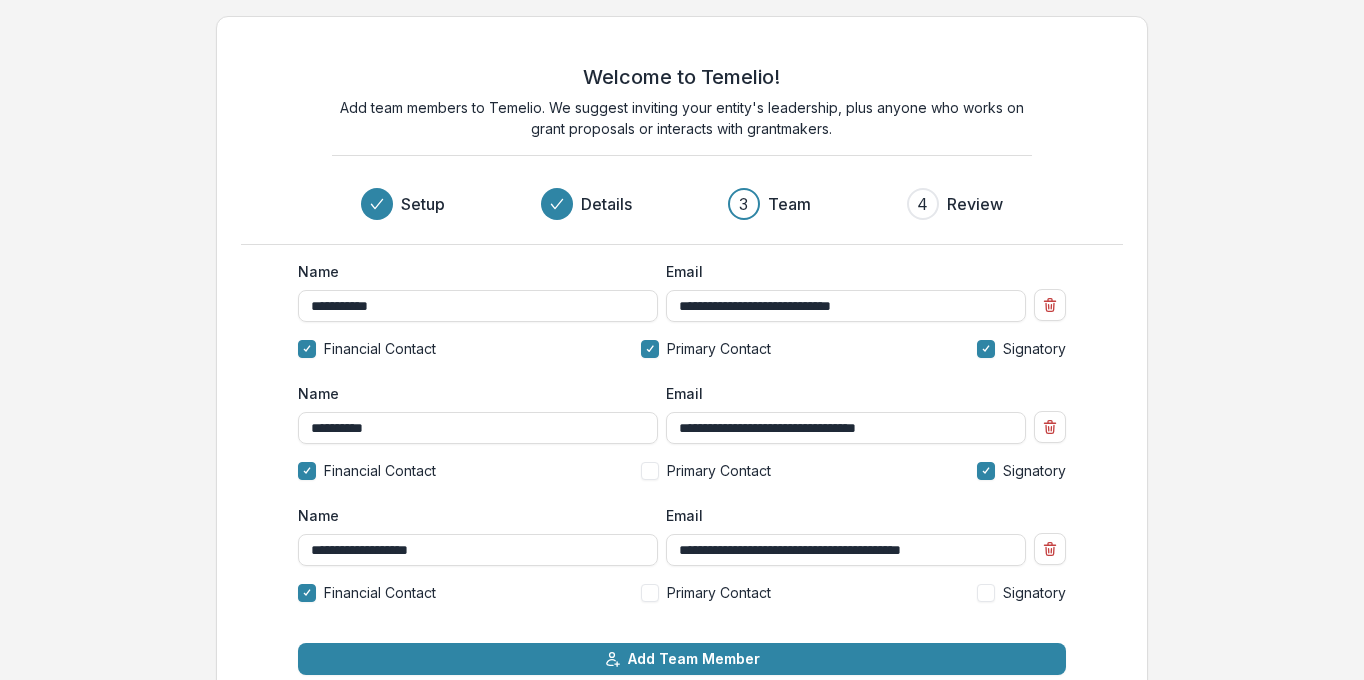 click on "**********" at bounding box center [682, 398] 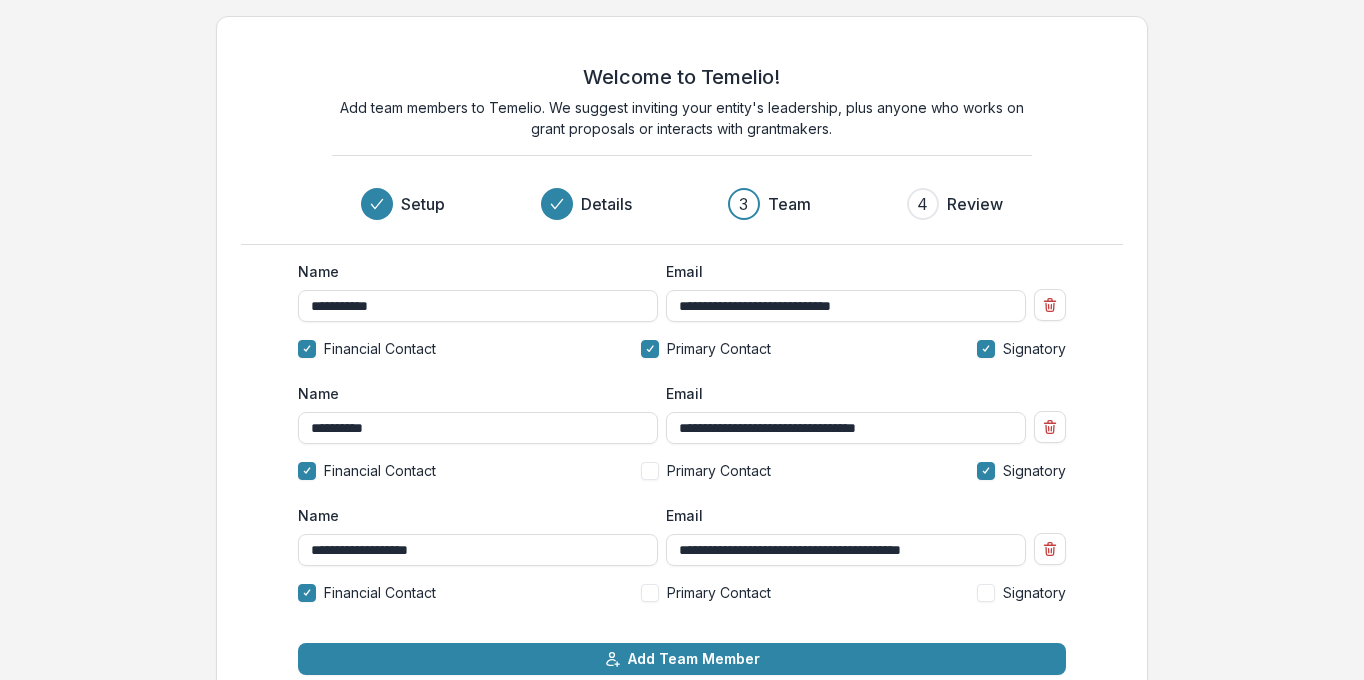 click on "**********" at bounding box center (682, 398) 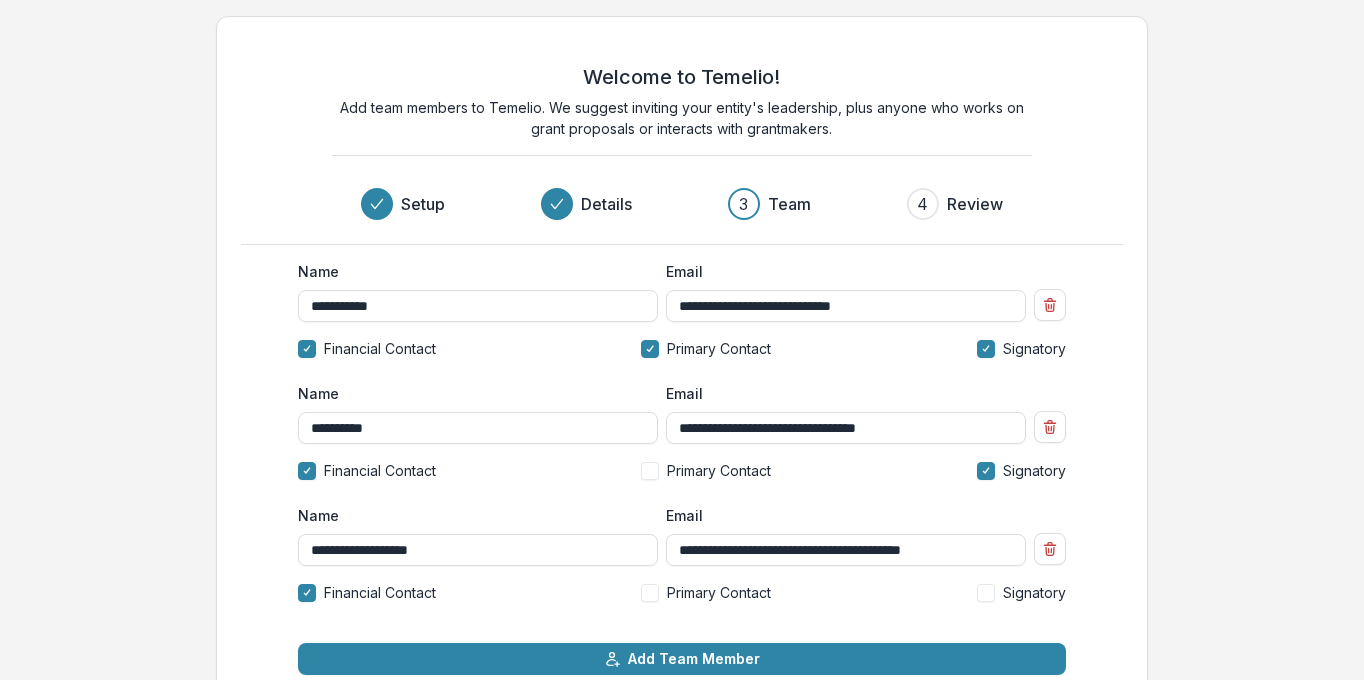 click on "**********" at bounding box center [682, 398] 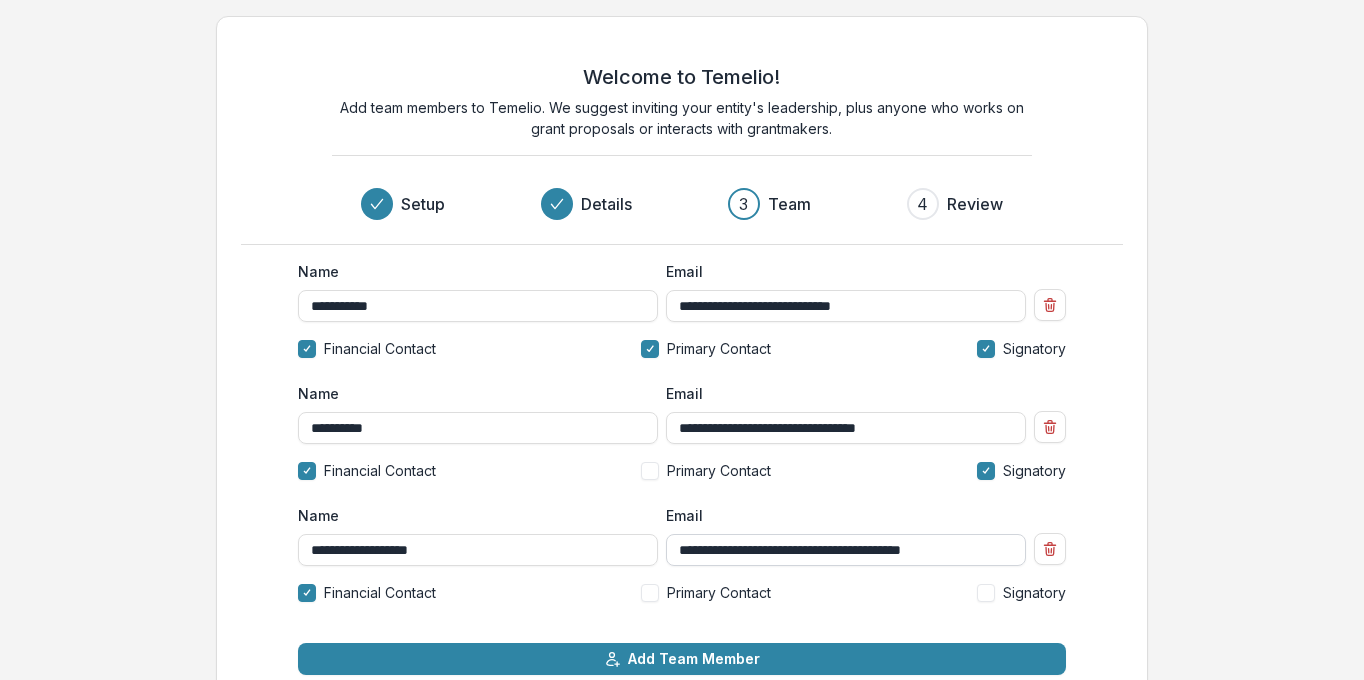 click on "**********" at bounding box center (846, 550) 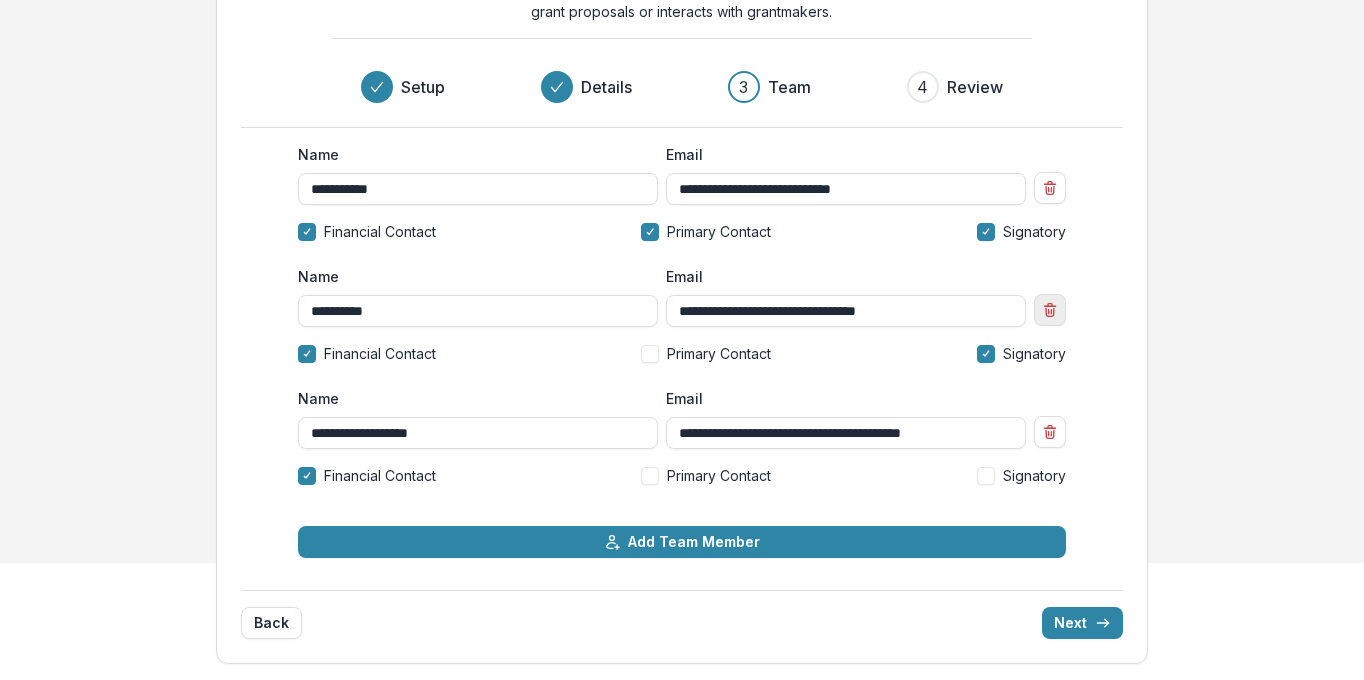 click 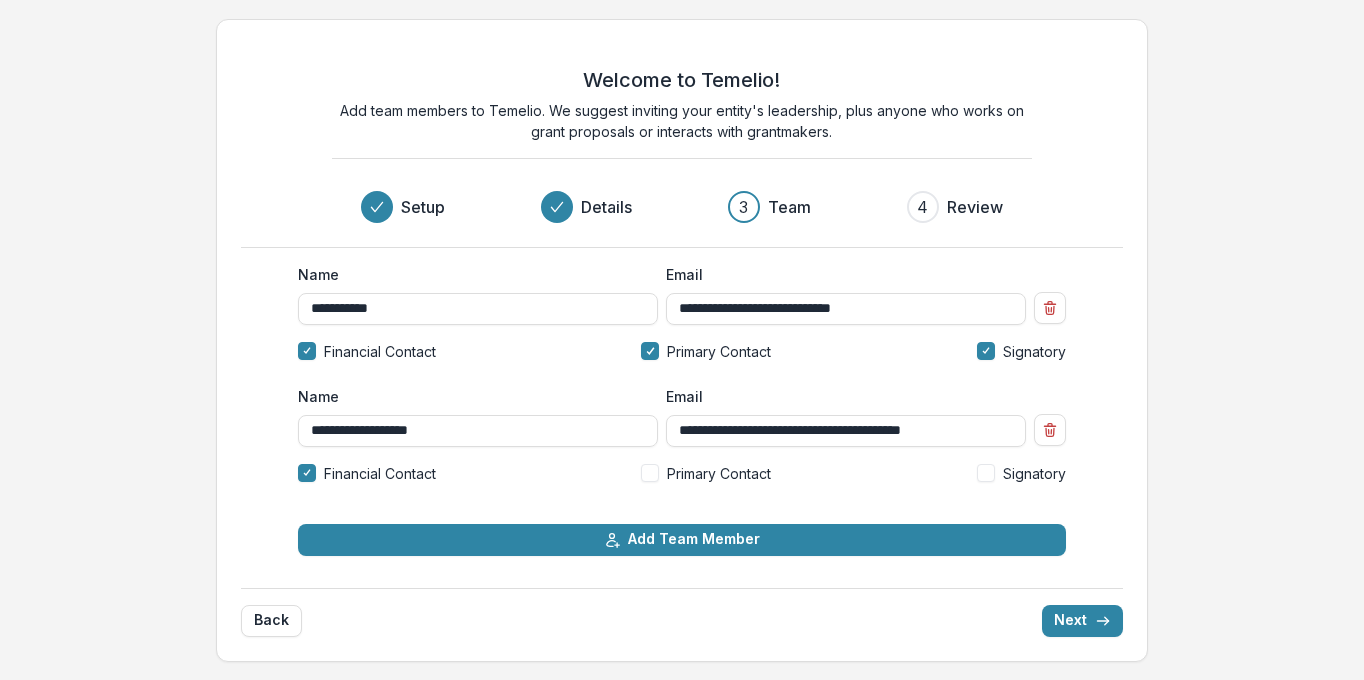 scroll, scrollTop: 0, scrollLeft: 0, axis: both 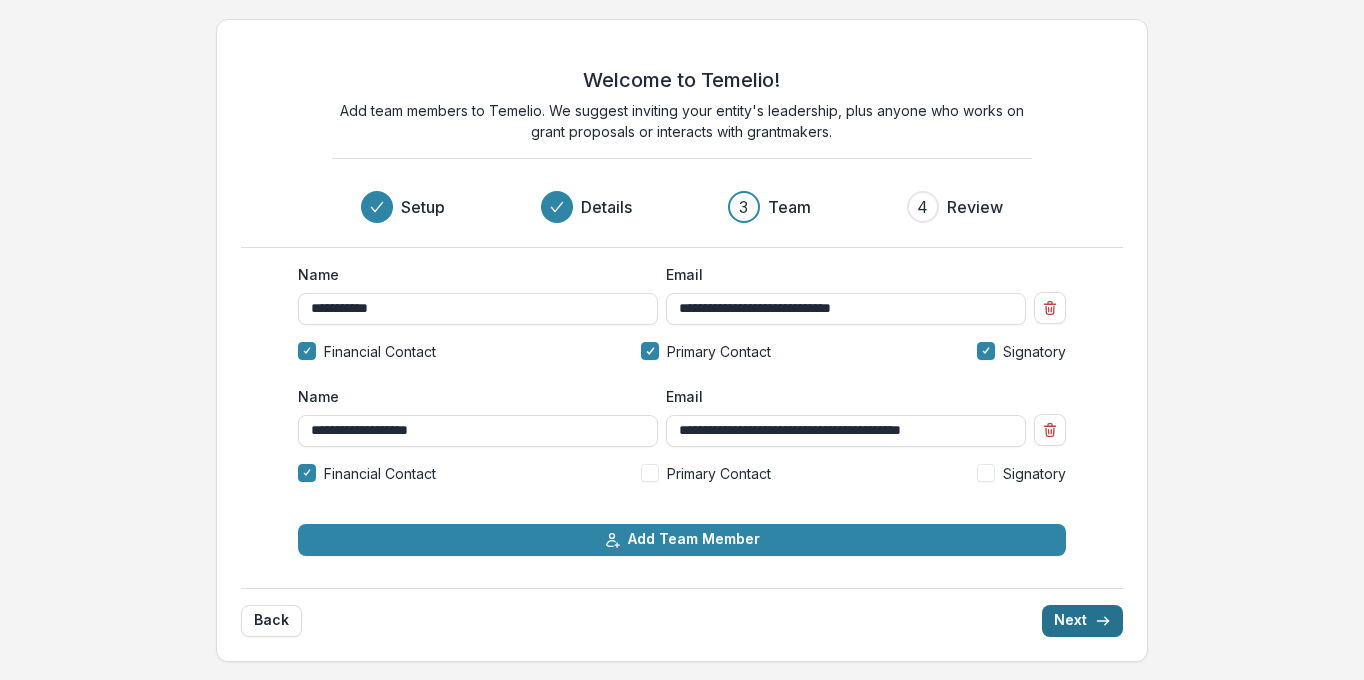 click on "Next" at bounding box center [1082, 621] 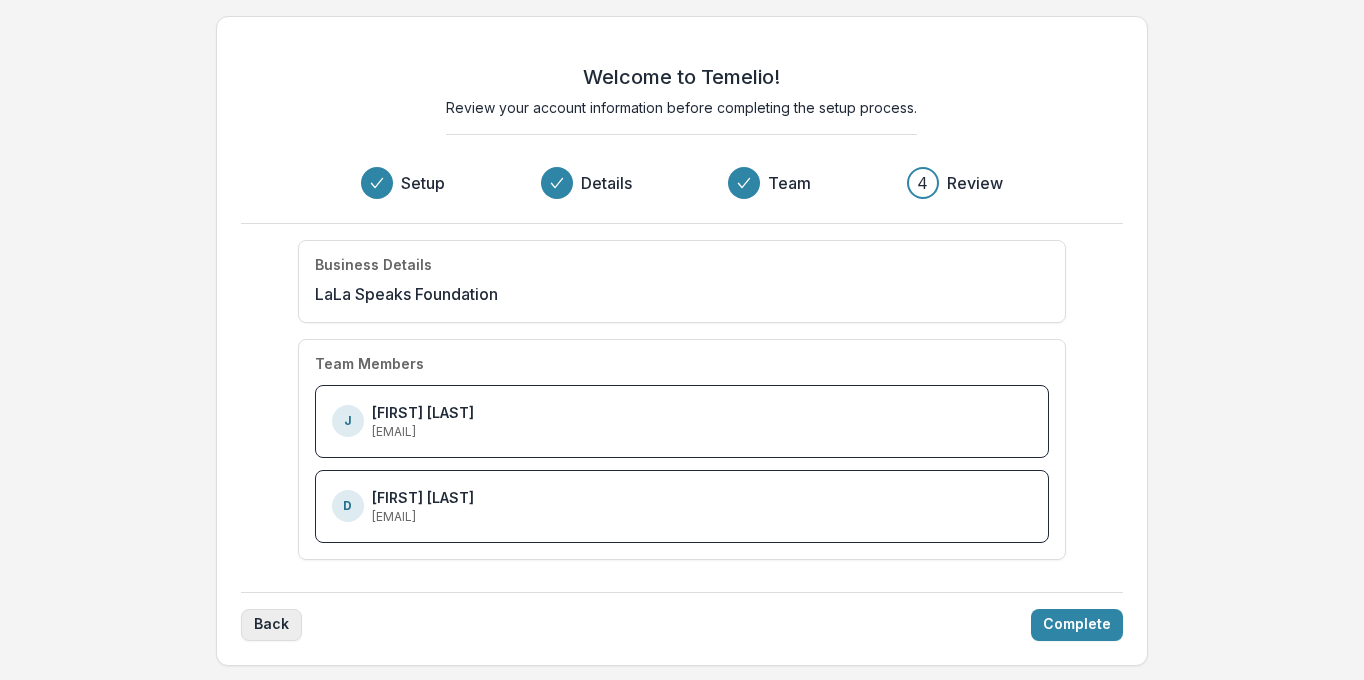 click on "Back" at bounding box center [271, 625] 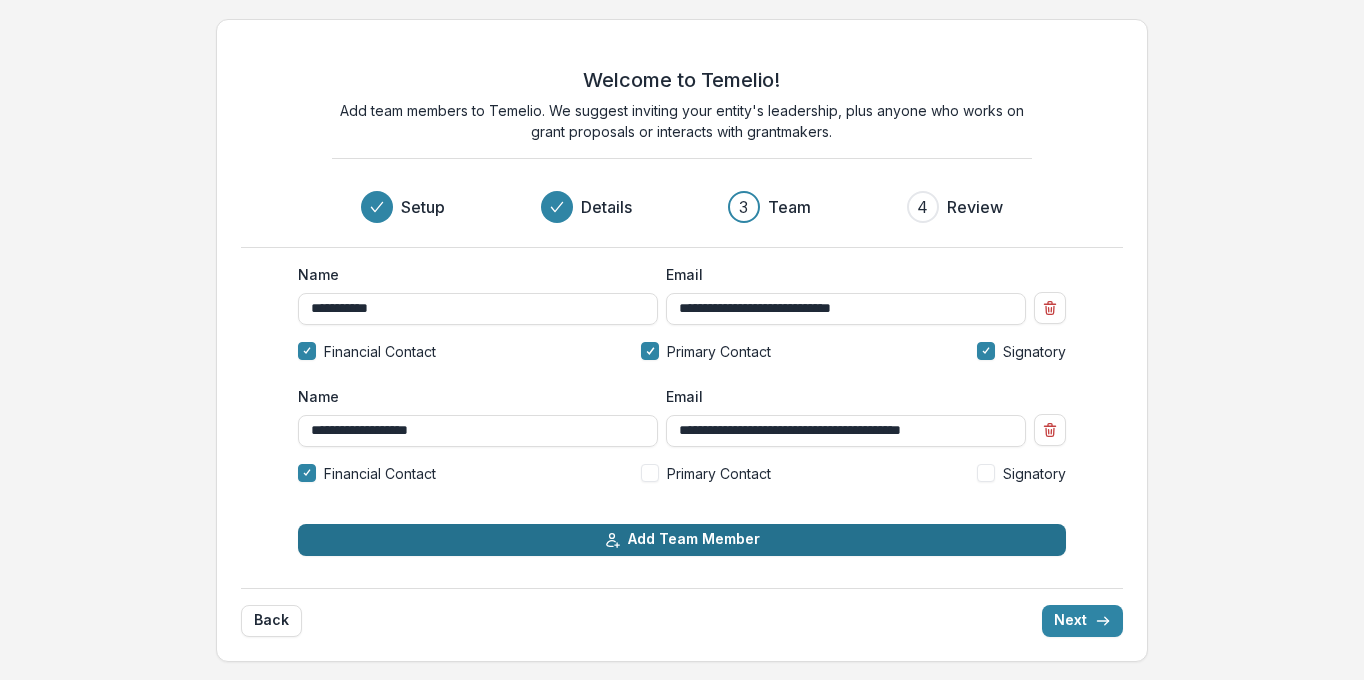 click on "Add Team Member" at bounding box center [682, 540] 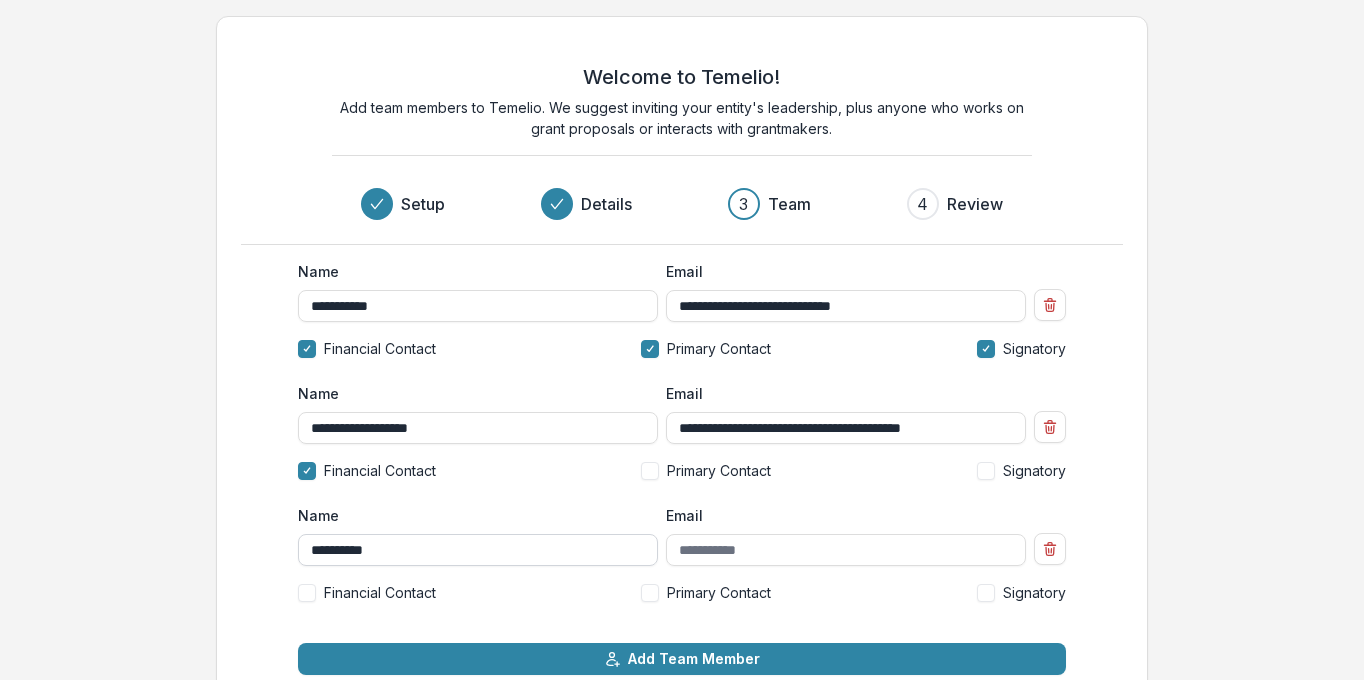 type on "**********" 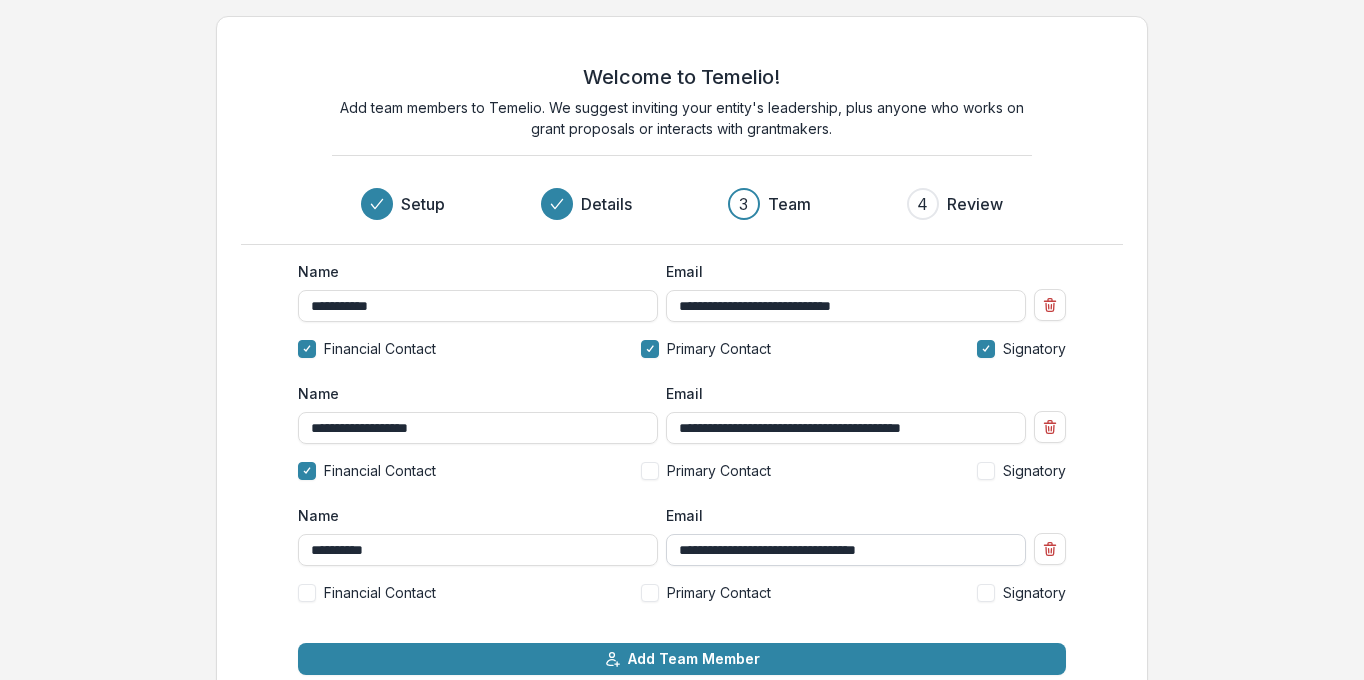 drag, startPoint x: 960, startPoint y: 549, endPoint x: 973, endPoint y: 549, distance: 13 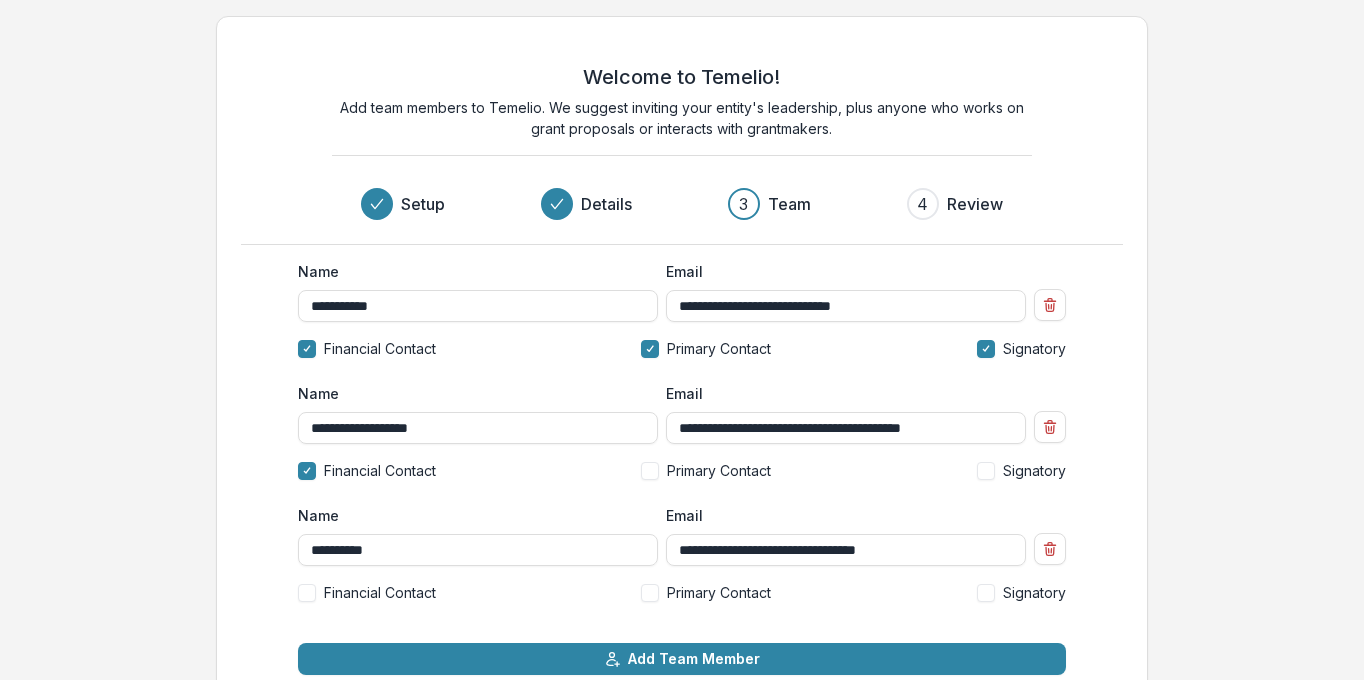 type on "**********" 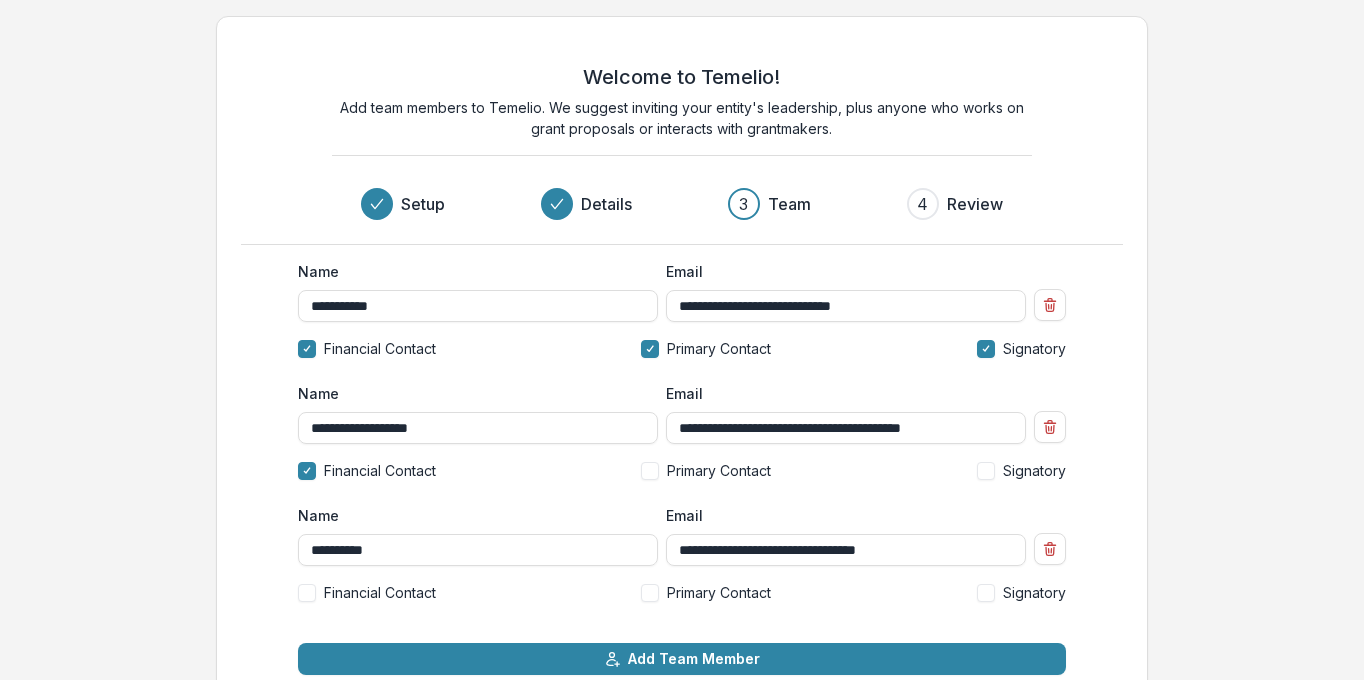 type 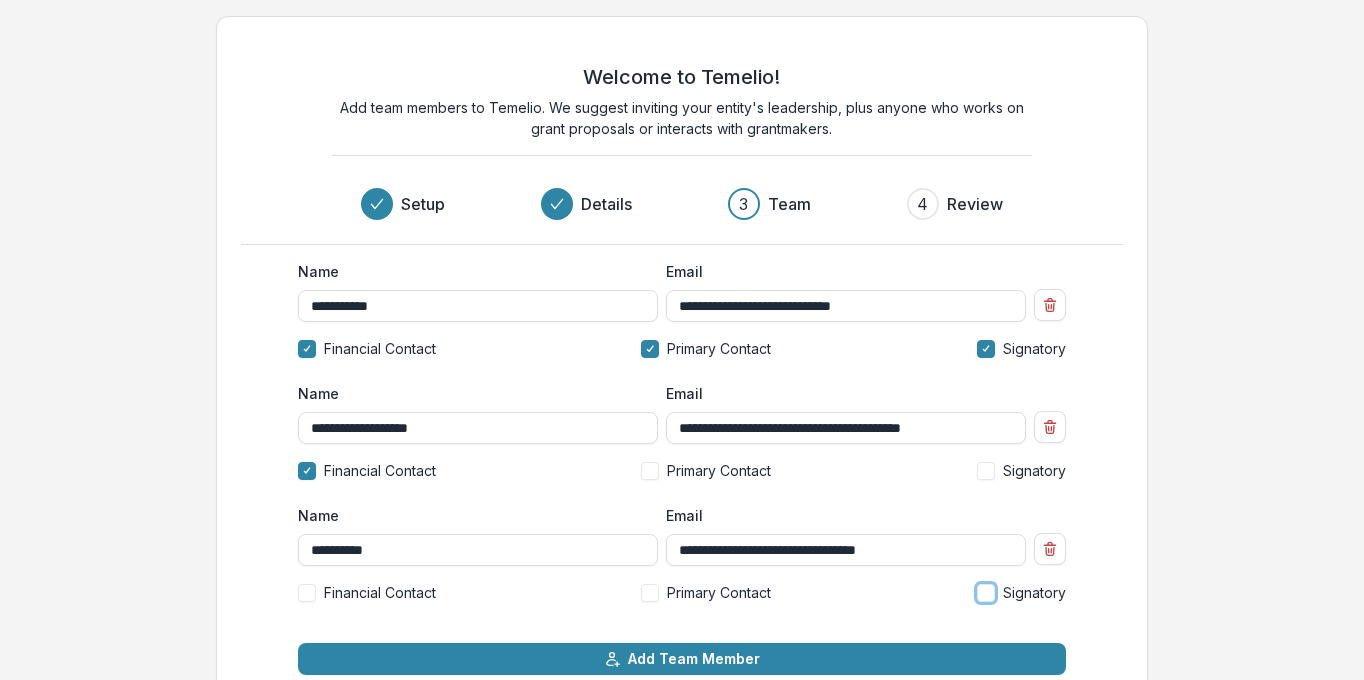 type 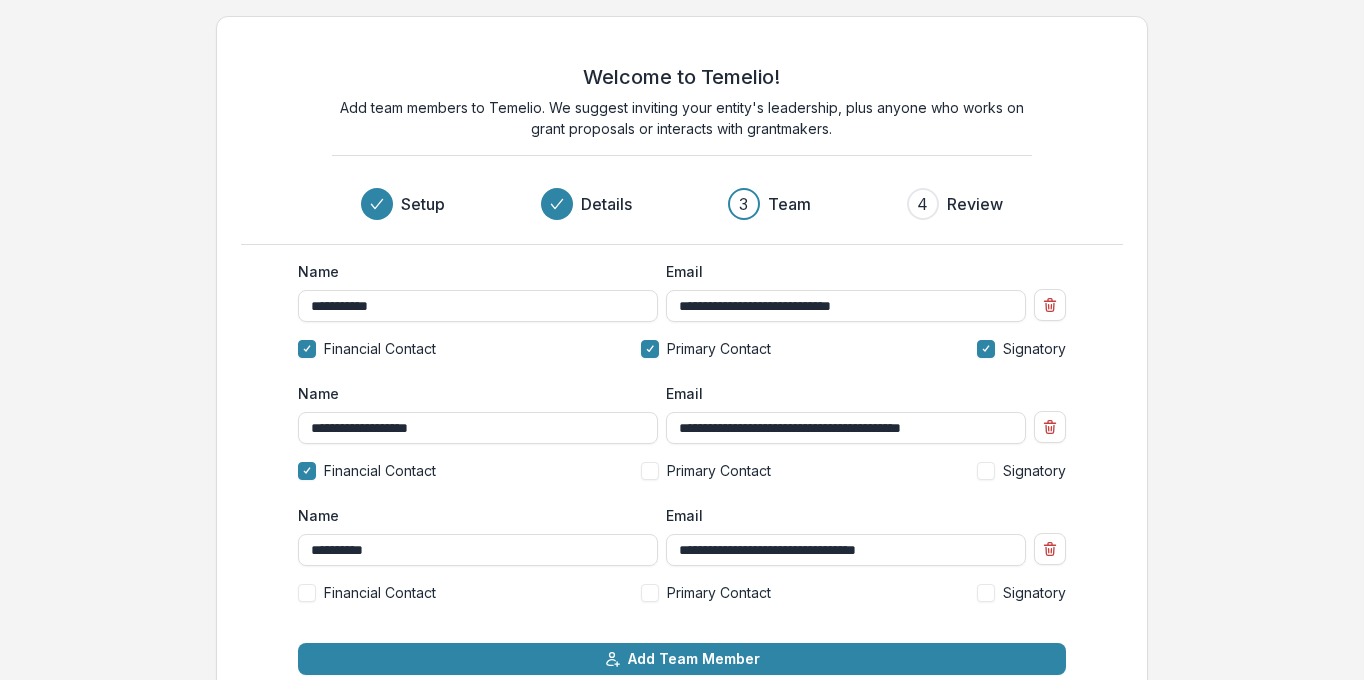scroll, scrollTop: 117, scrollLeft: 0, axis: vertical 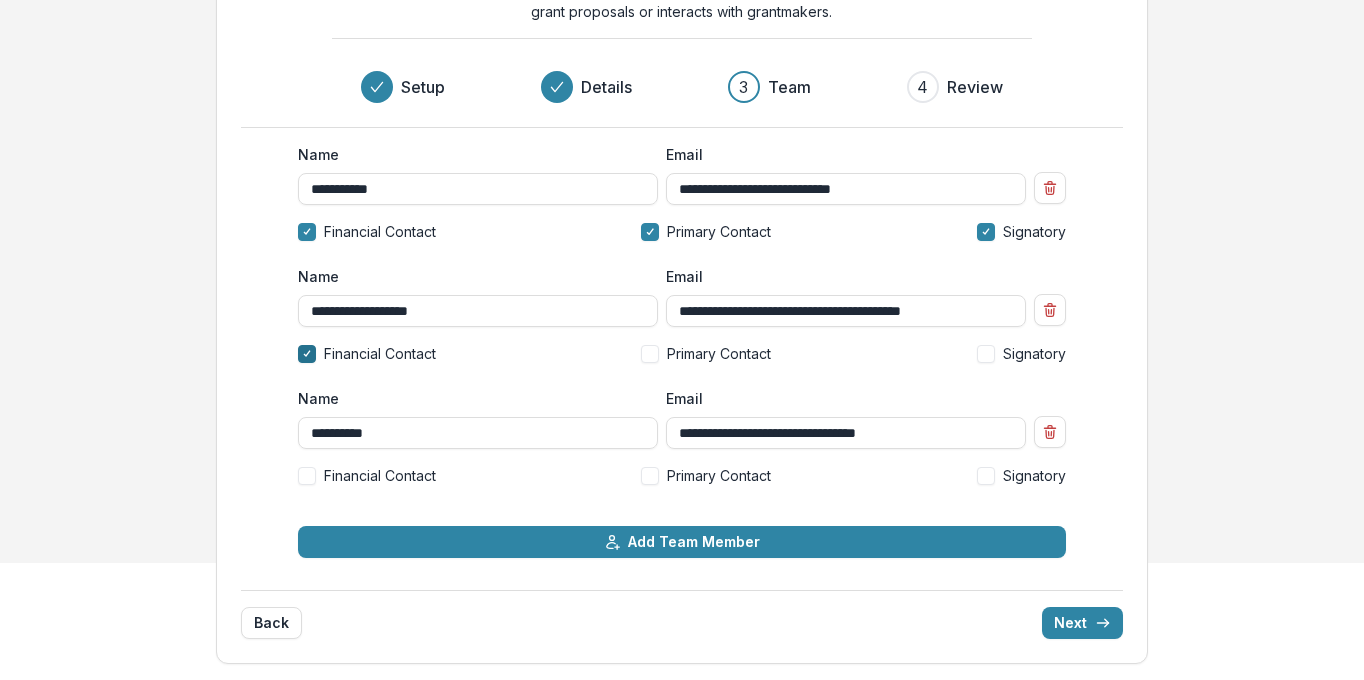 click at bounding box center [307, 354] 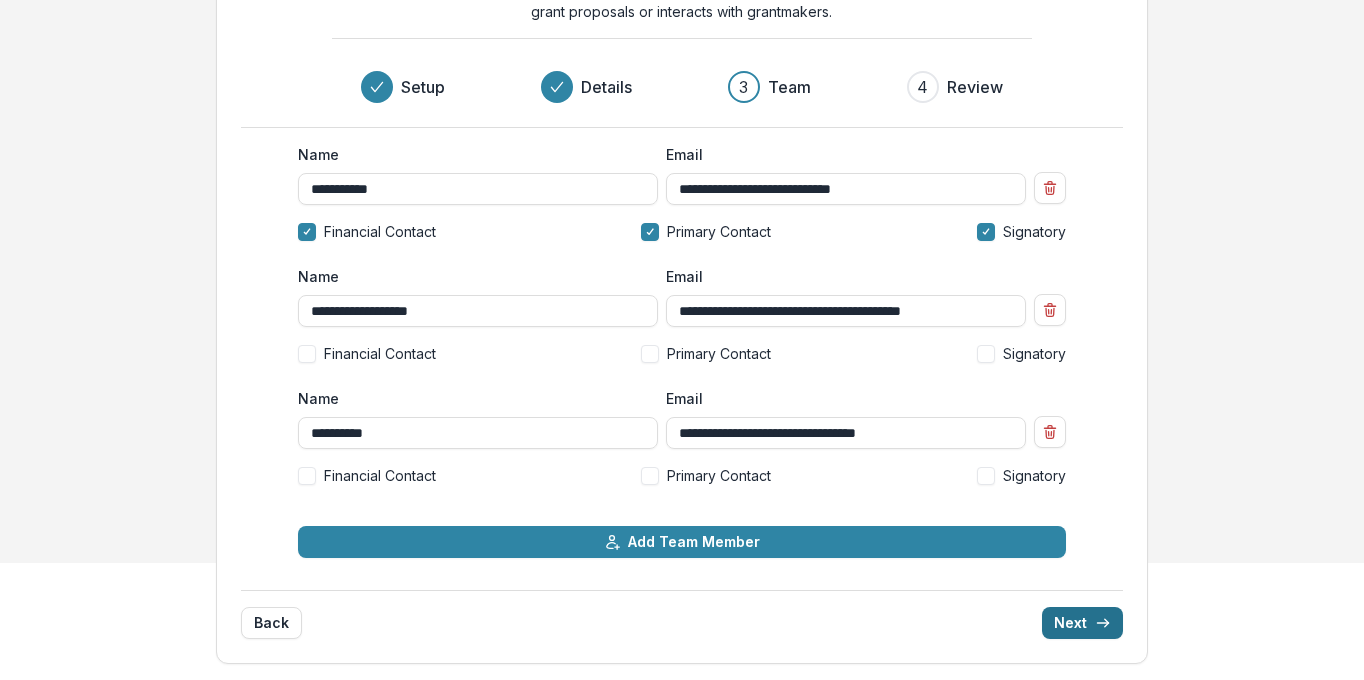 click on "Next" at bounding box center (1082, 623) 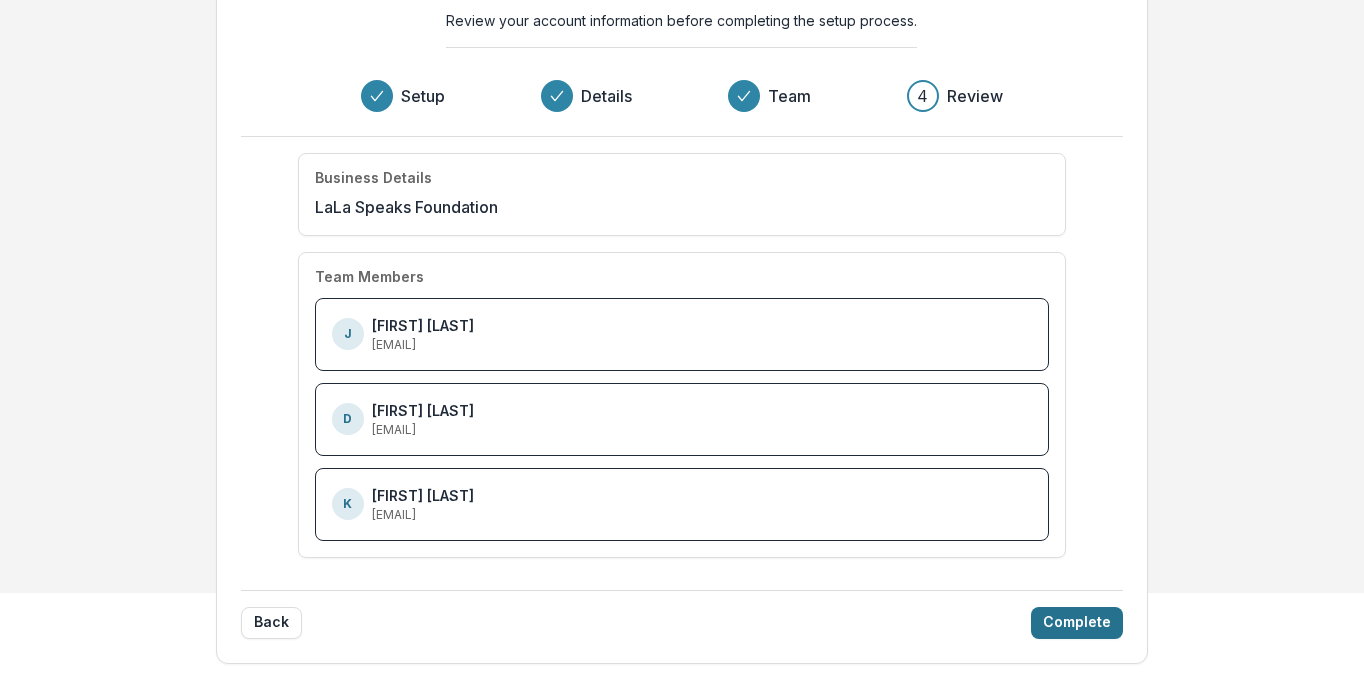 scroll, scrollTop: 86, scrollLeft: 0, axis: vertical 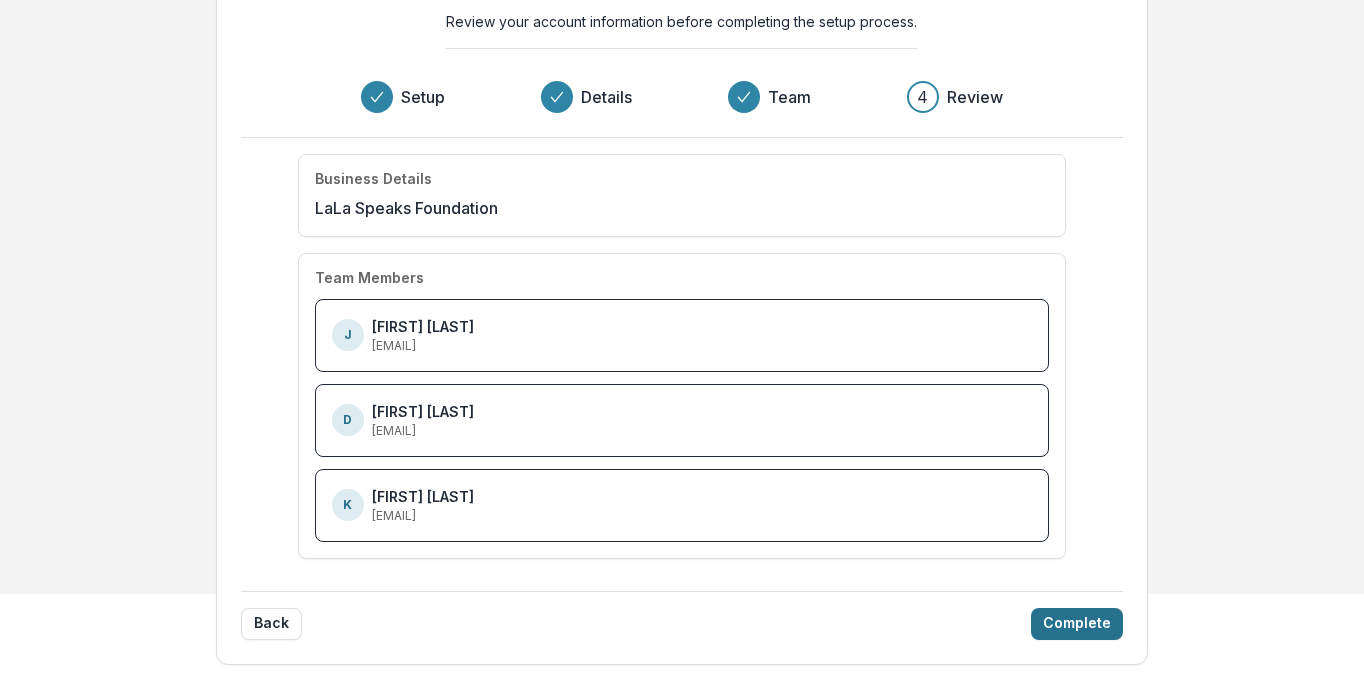 click on "Complete" at bounding box center (1077, 624) 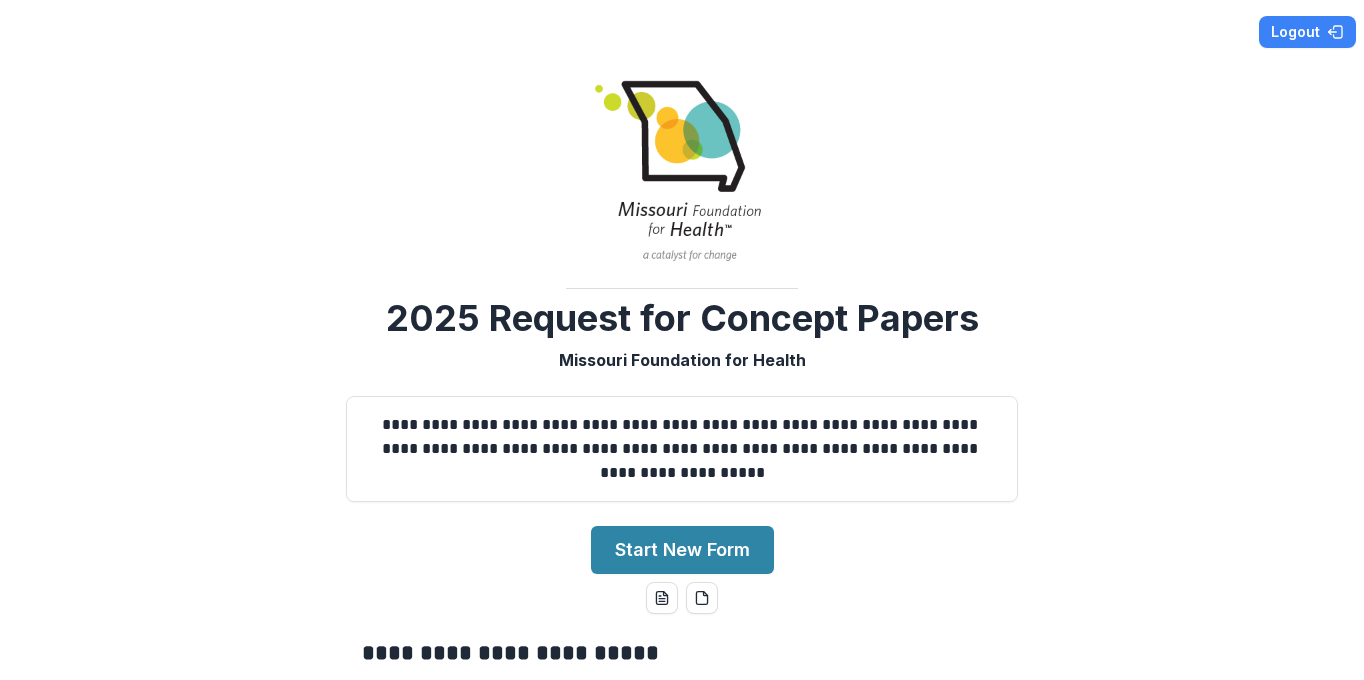 scroll, scrollTop: 0, scrollLeft: 0, axis: both 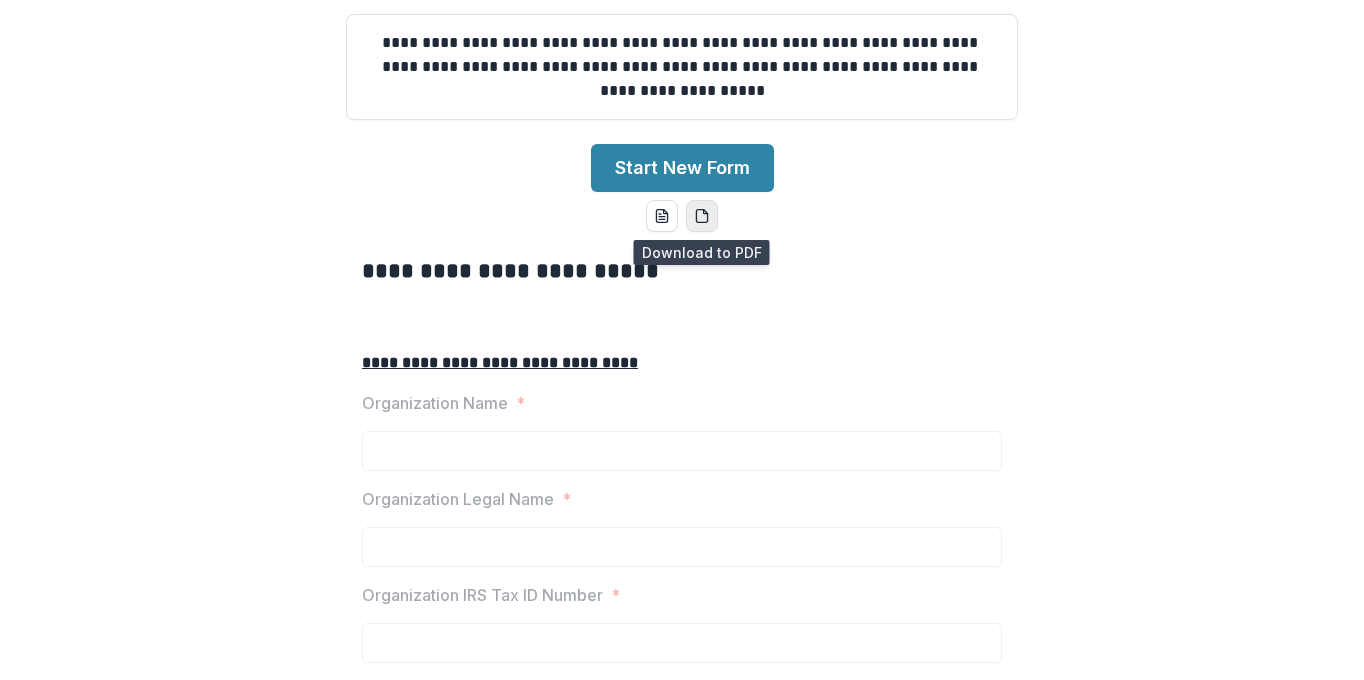 click 